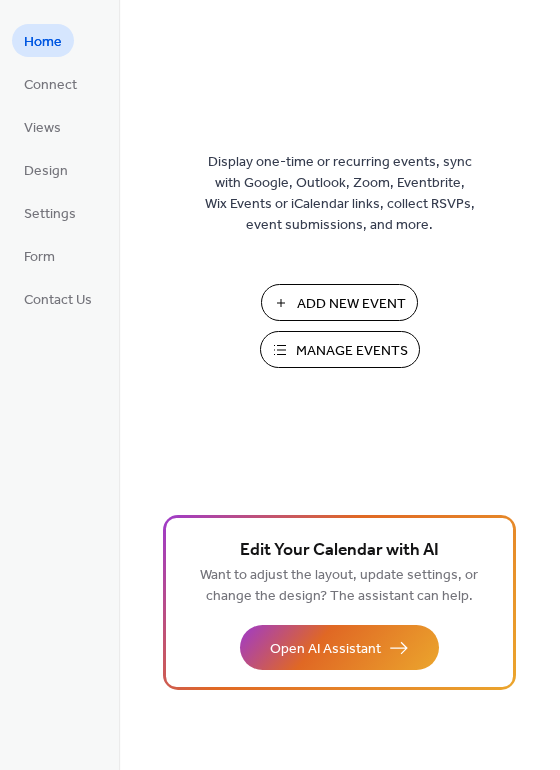 scroll, scrollTop: 0, scrollLeft: 0, axis: both 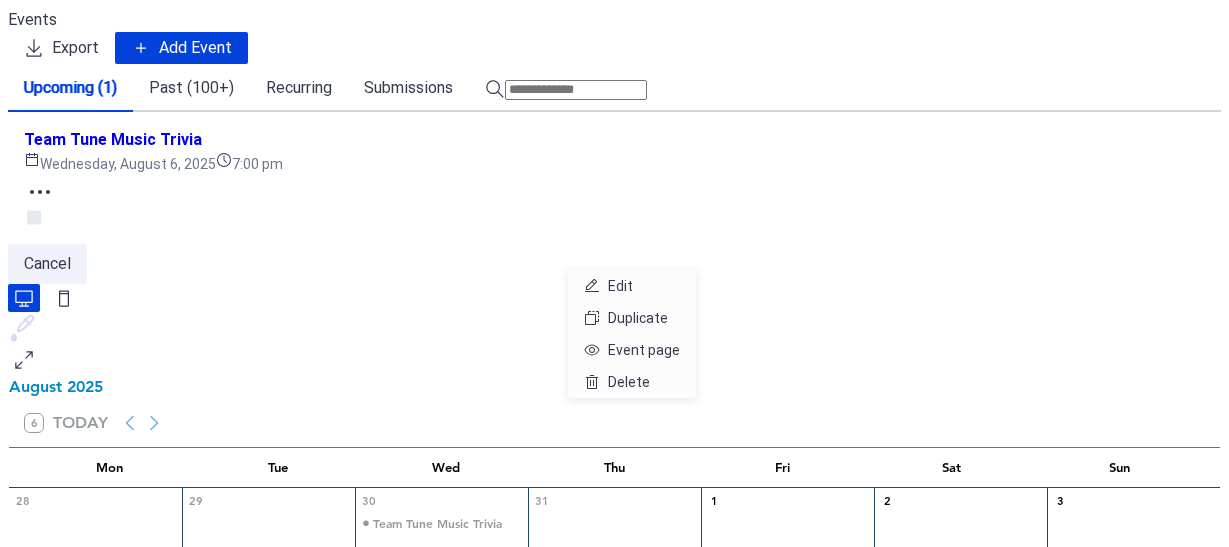 click 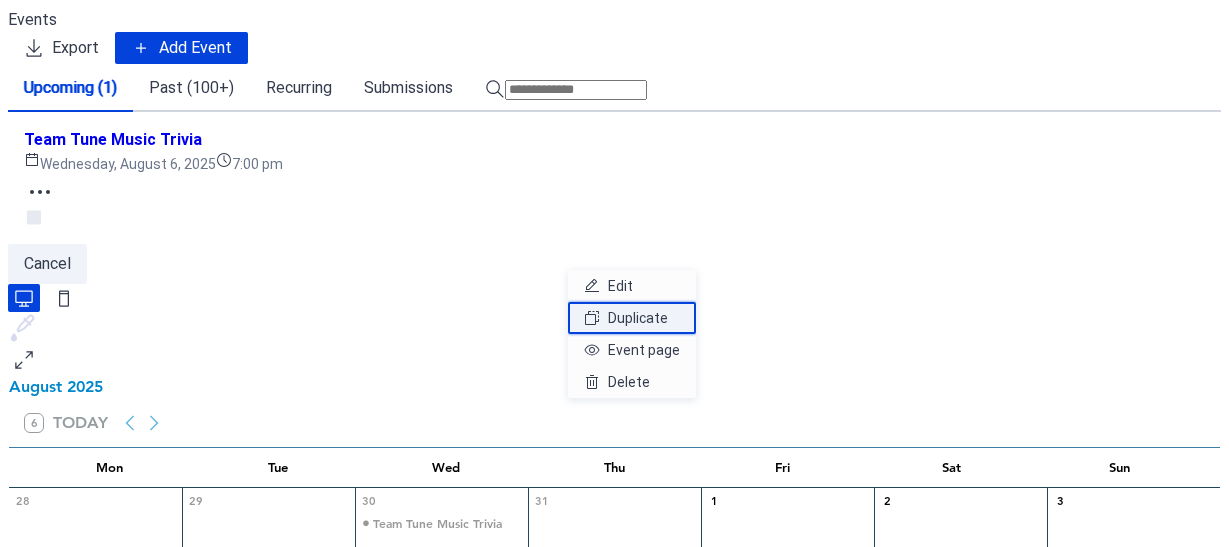 click on "Duplicate" at bounding box center (638, 318) 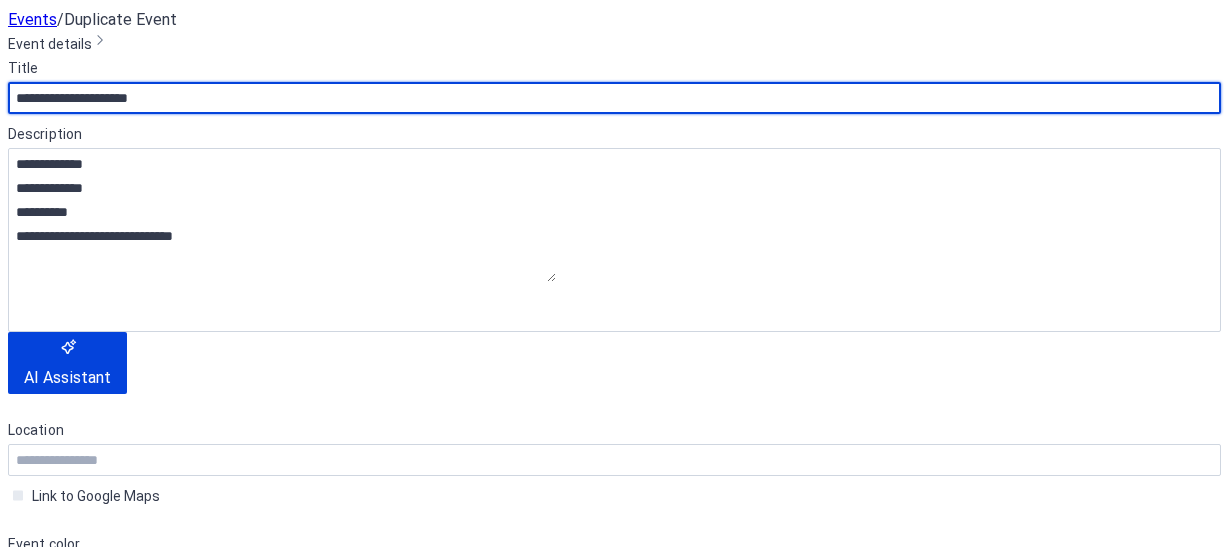 scroll, scrollTop: 400, scrollLeft: 0, axis: vertical 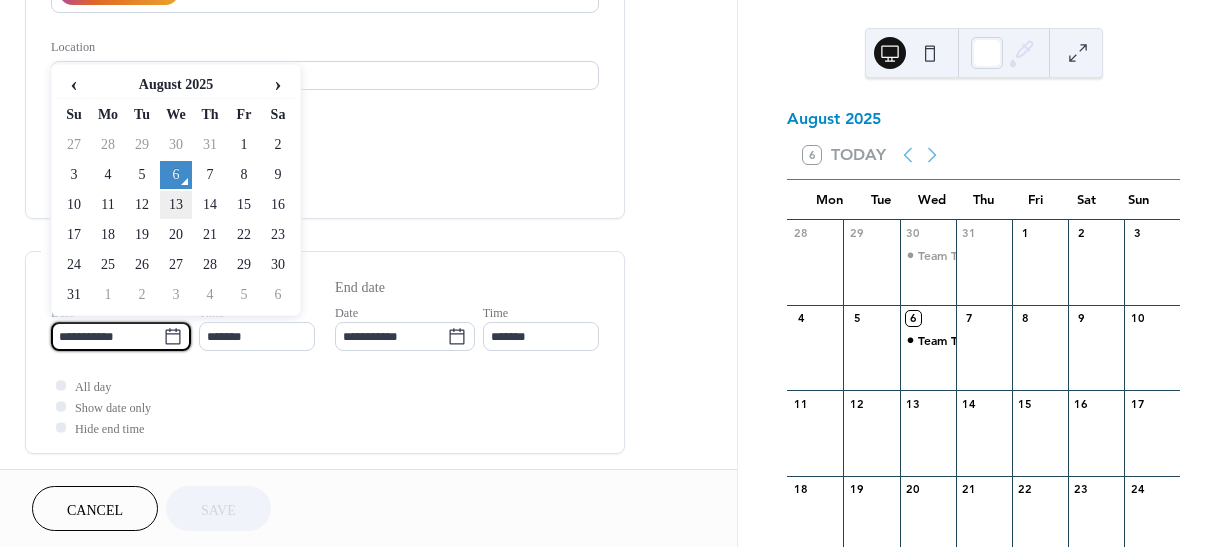 click on "13" at bounding box center (176, 205) 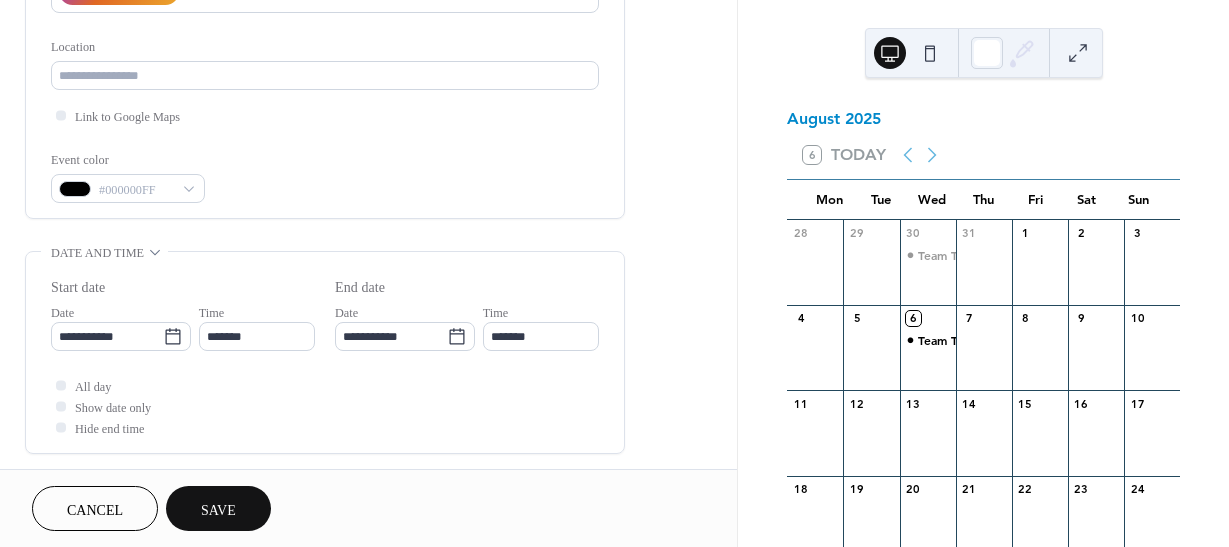 click on "Save" at bounding box center (218, 510) 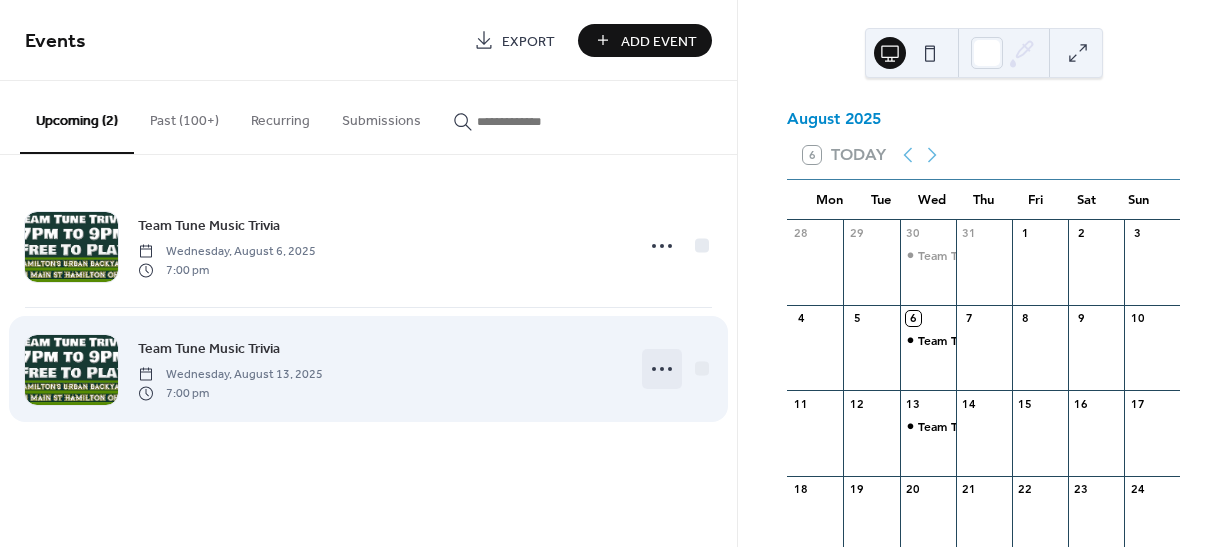 click 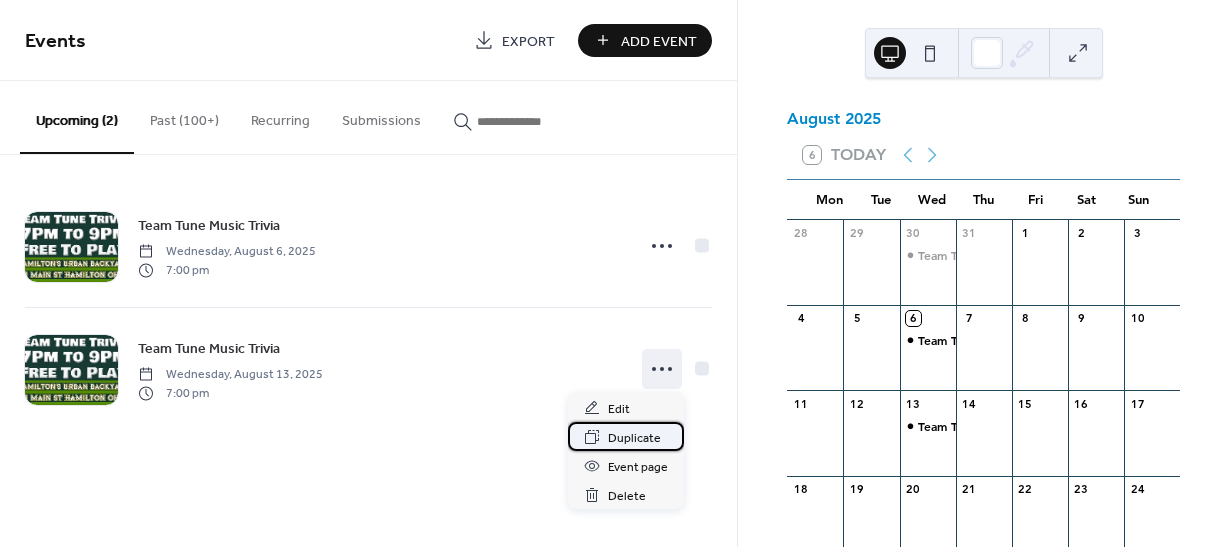 click on "Duplicate" at bounding box center [634, 438] 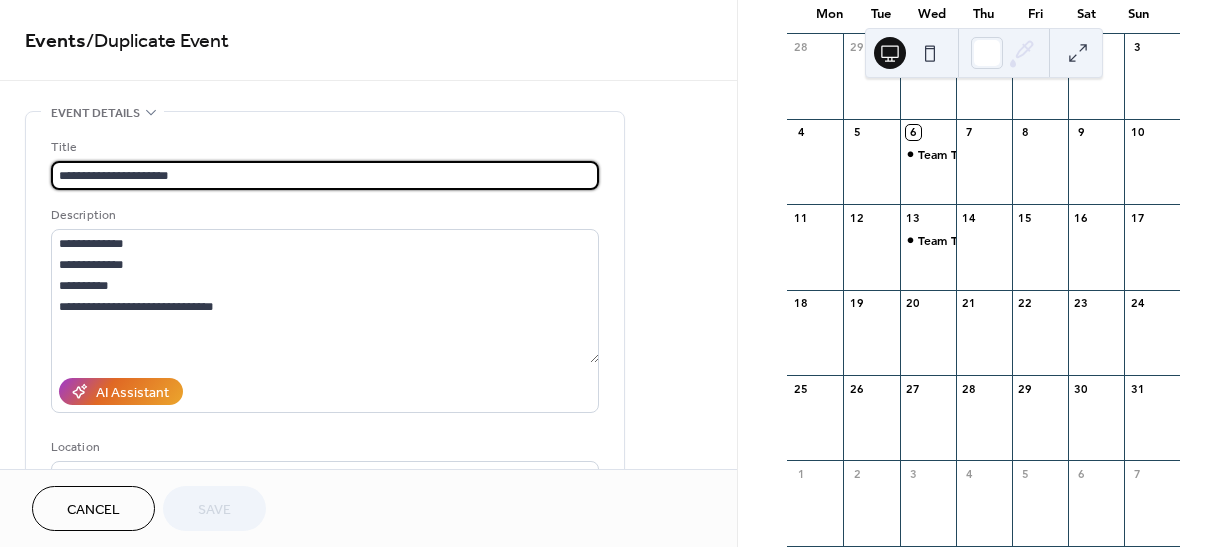scroll, scrollTop: 200, scrollLeft: 0, axis: vertical 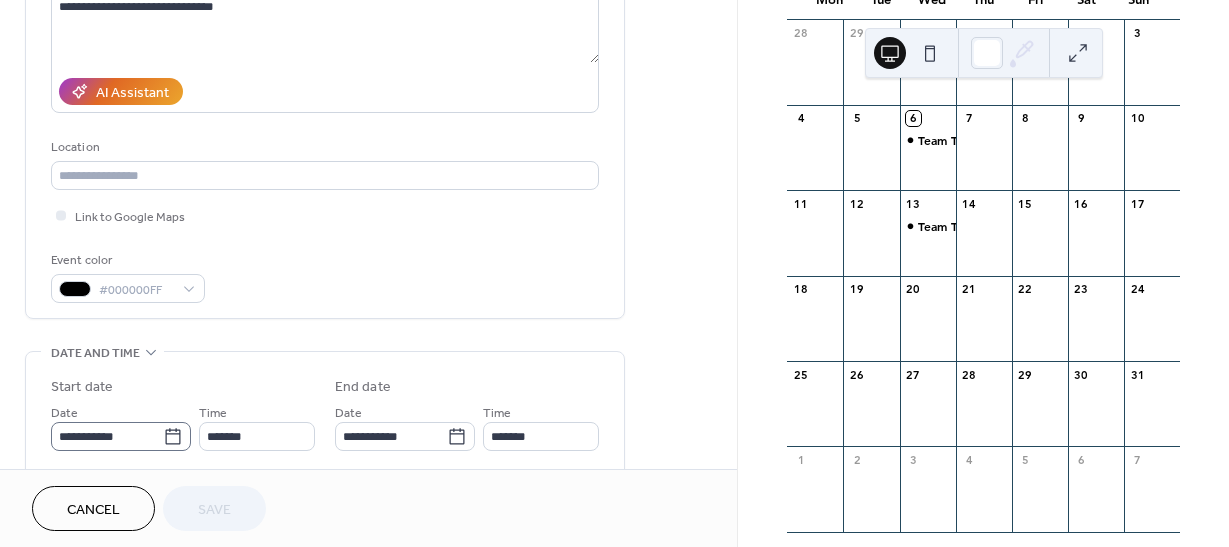 click 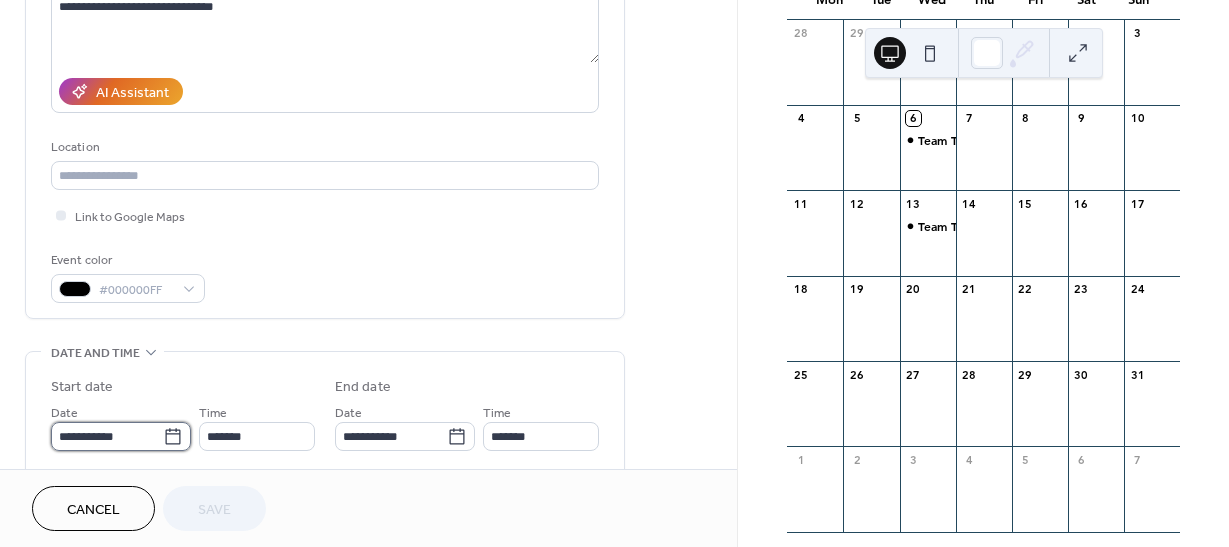 click on "**********" at bounding box center (107, 436) 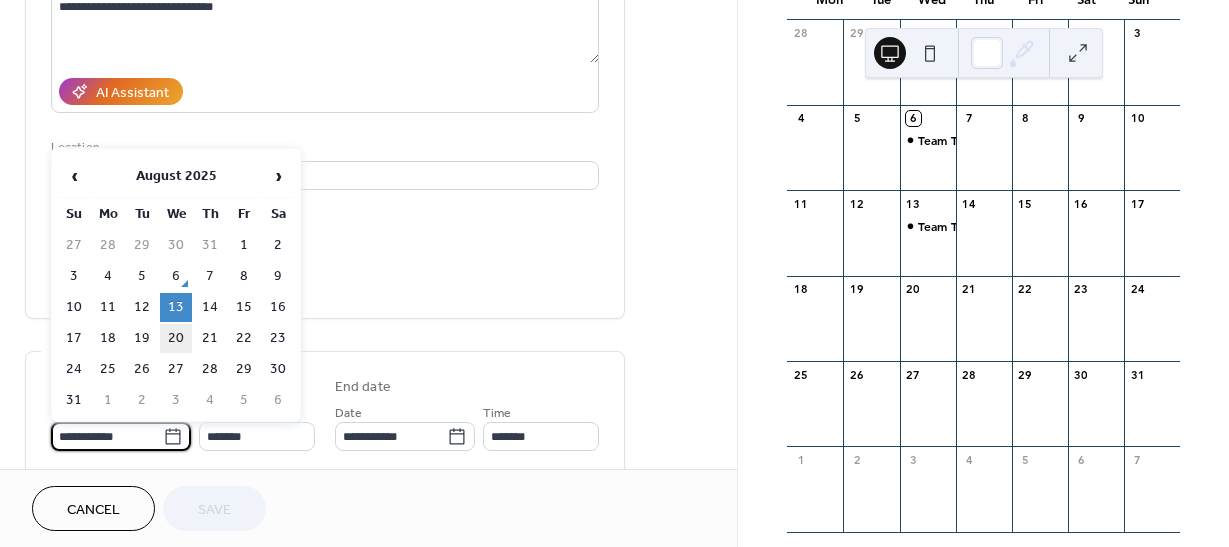 click on "20" at bounding box center [176, 338] 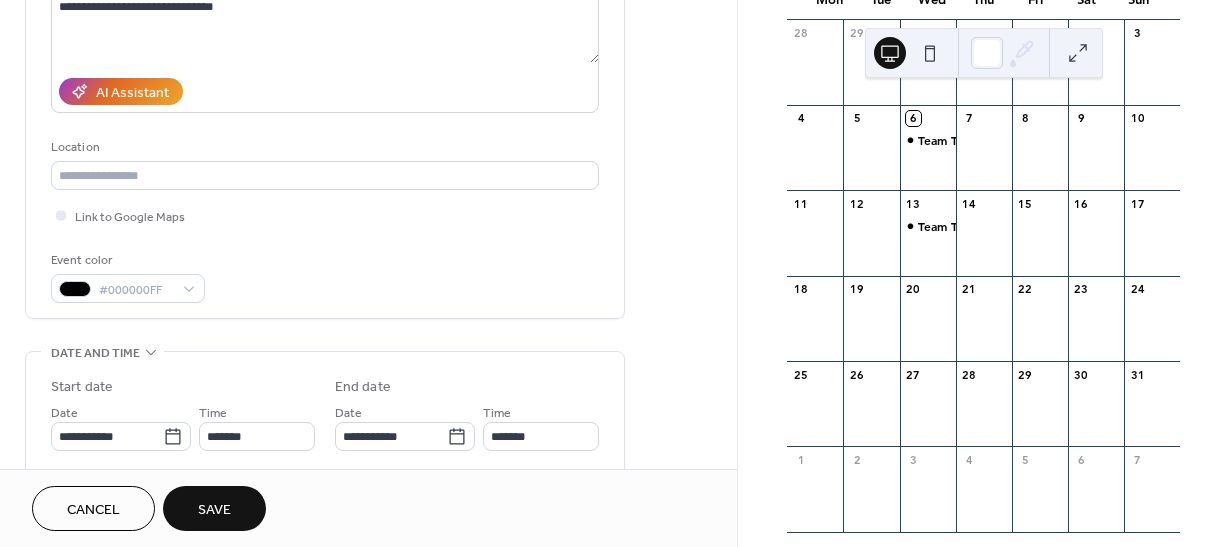 click on "Save" at bounding box center (214, 510) 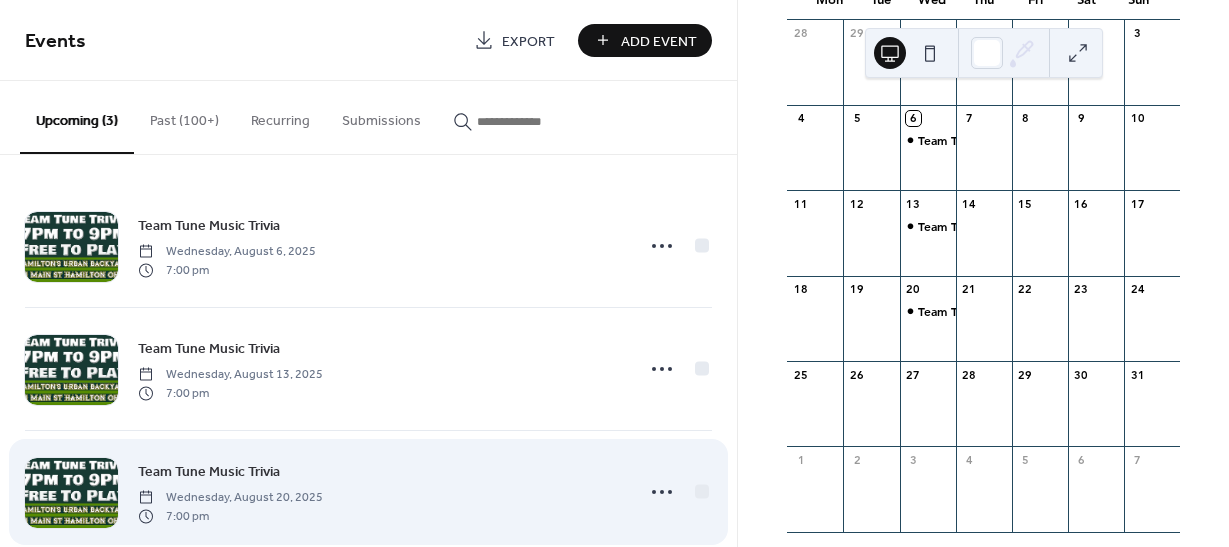 scroll, scrollTop: 36, scrollLeft: 0, axis: vertical 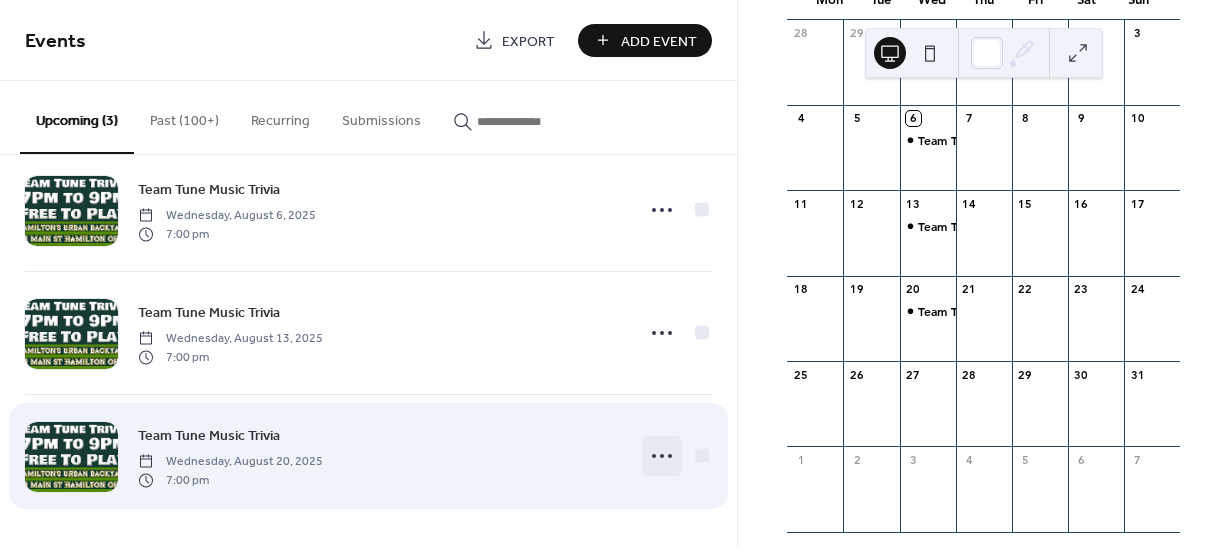 click 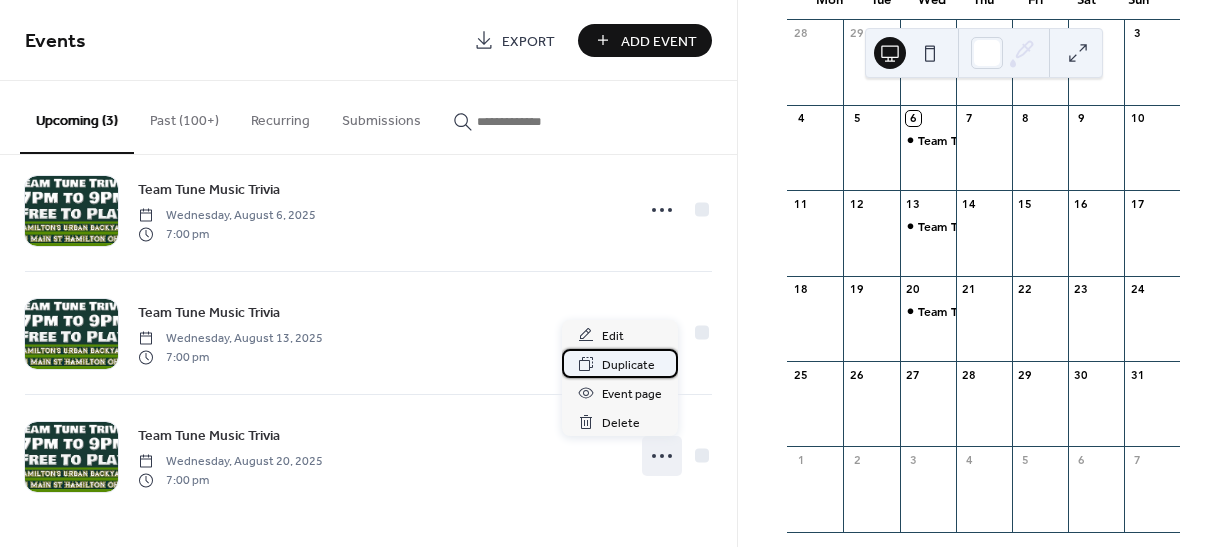 click on "Duplicate" at bounding box center [628, 365] 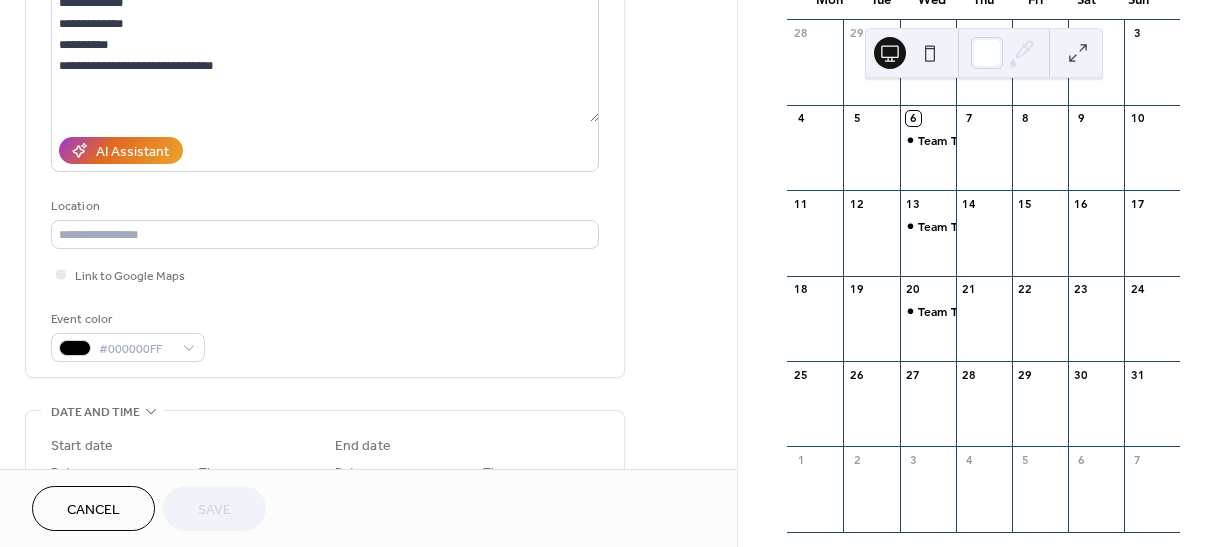 scroll, scrollTop: 300, scrollLeft: 0, axis: vertical 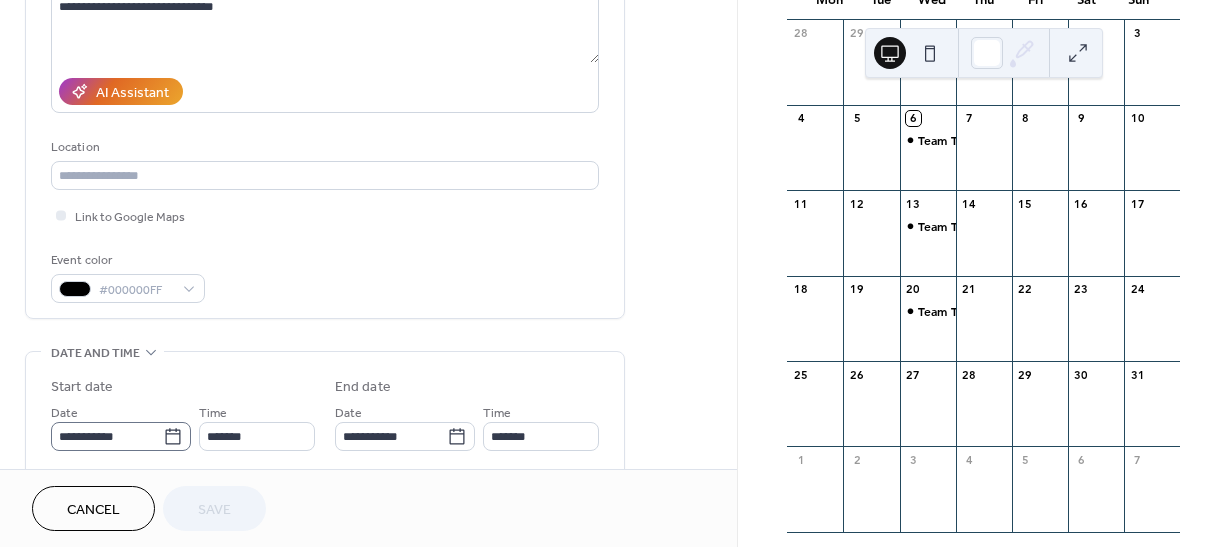 click 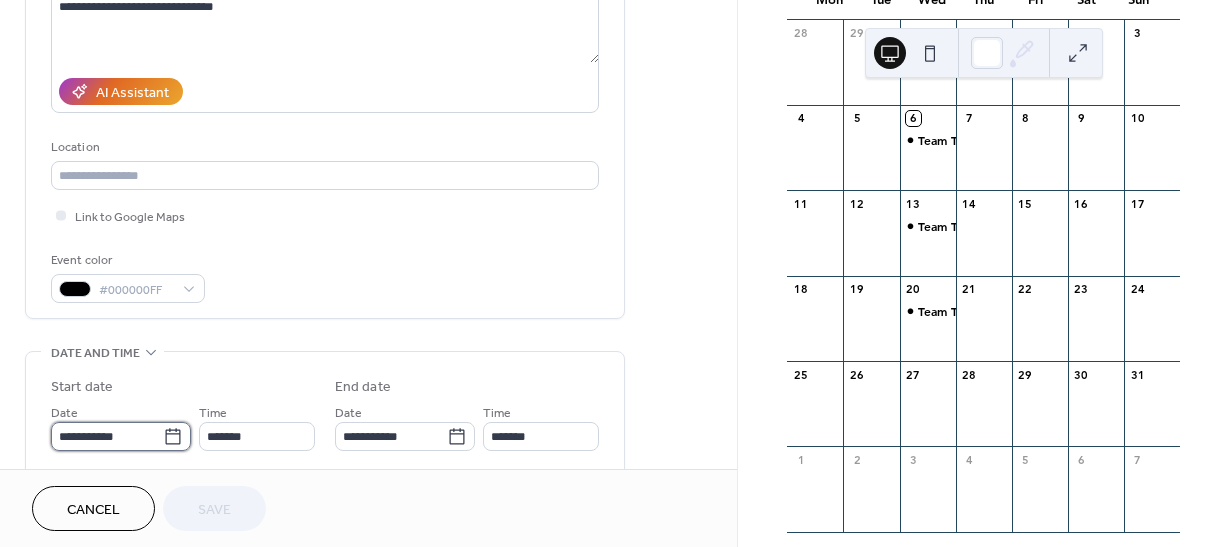 click on "**********" at bounding box center [107, 436] 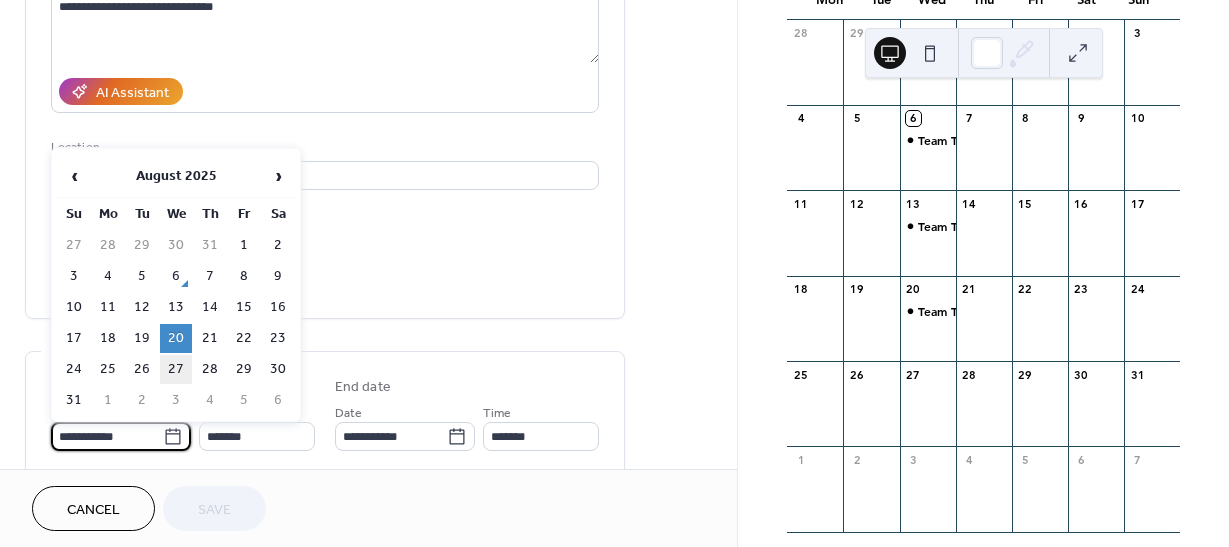 click on "27" at bounding box center [176, 369] 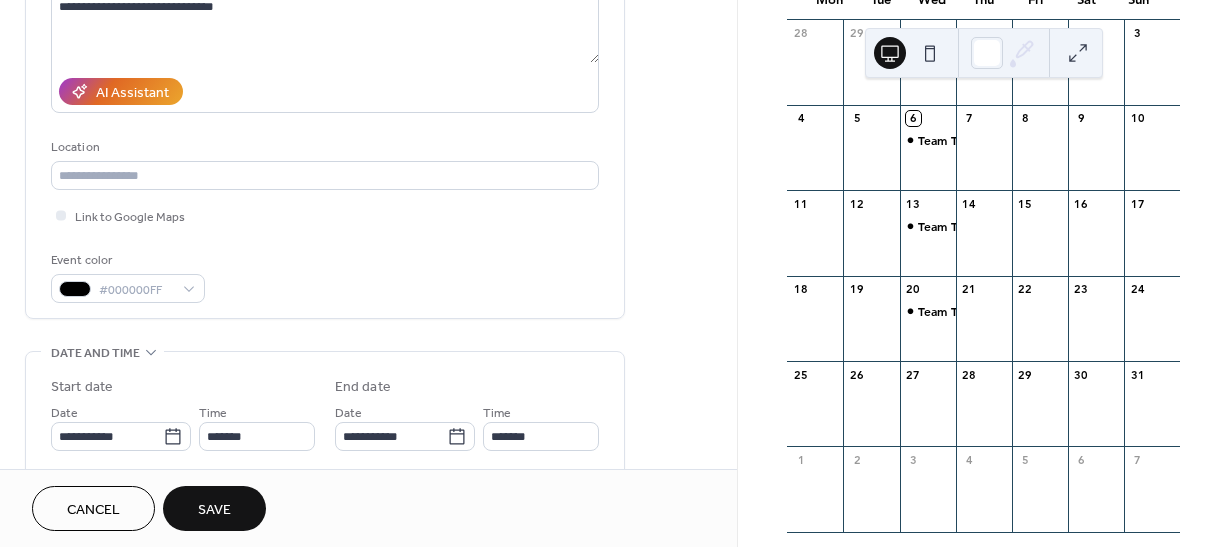 click on "Save" at bounding box center (214, 510) 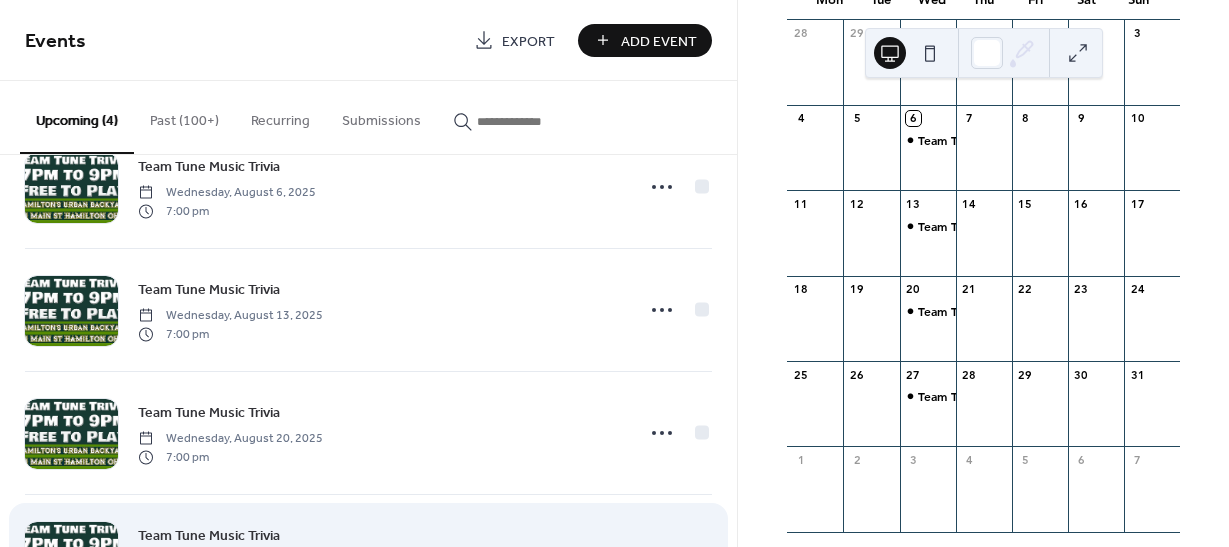 scroll, scrollTop: 159, scrollLeft: 0, axis: vertical 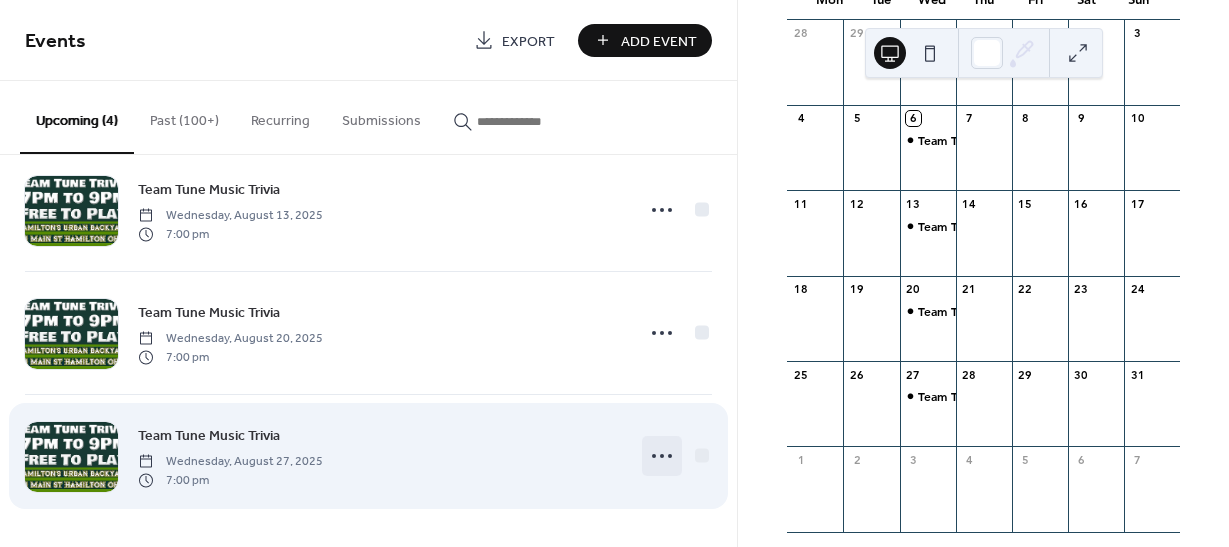 click 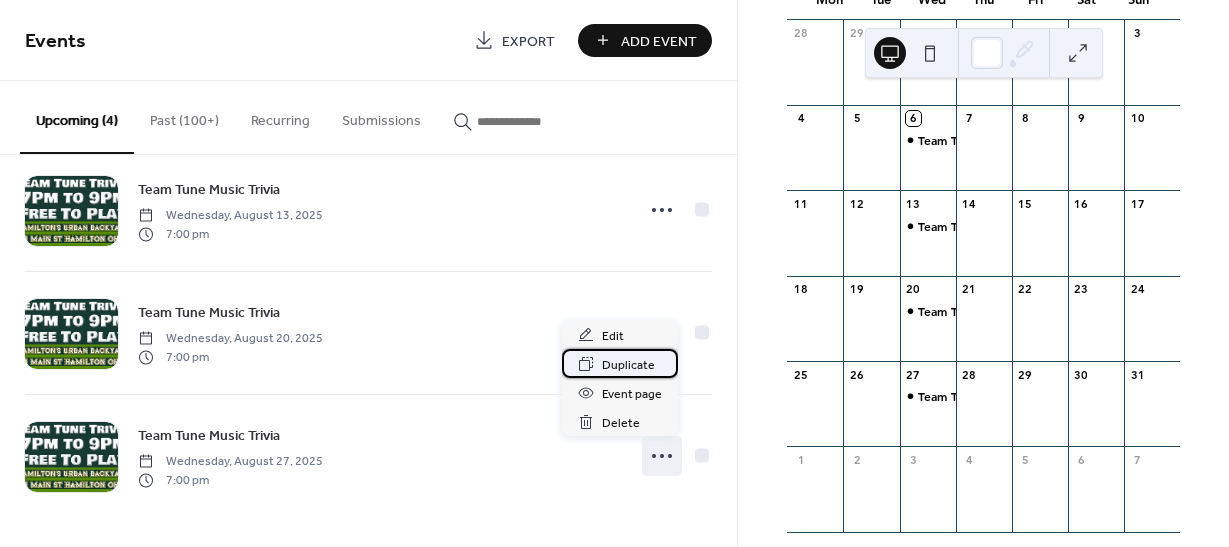 click on "Duplicate" at bounding box center (628, 365) 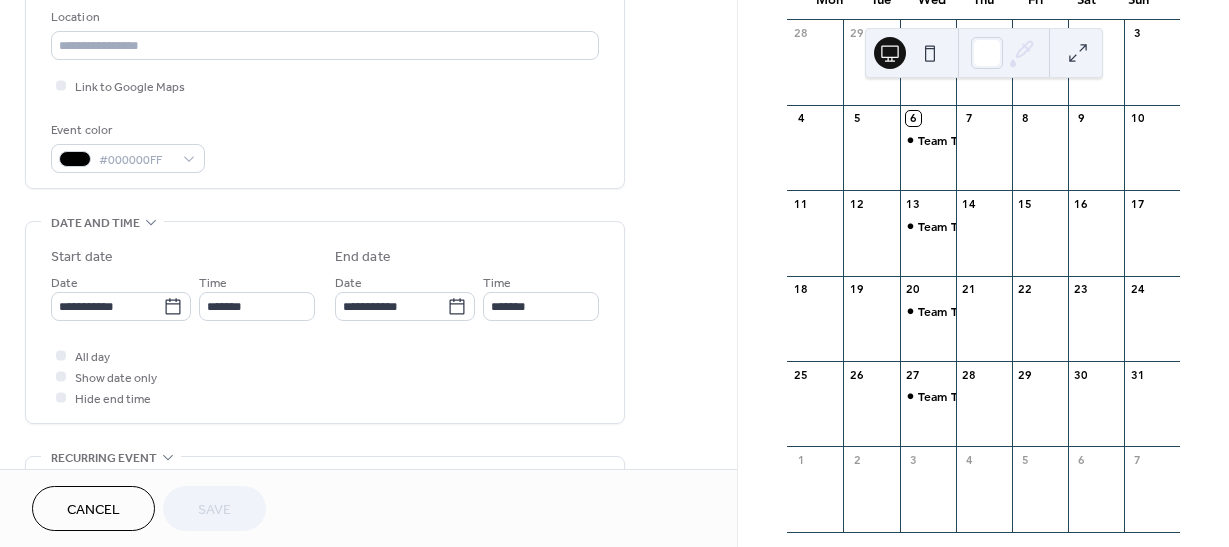 scroll, scrollTop: 400, scrollLeft: 0, axis: vertical 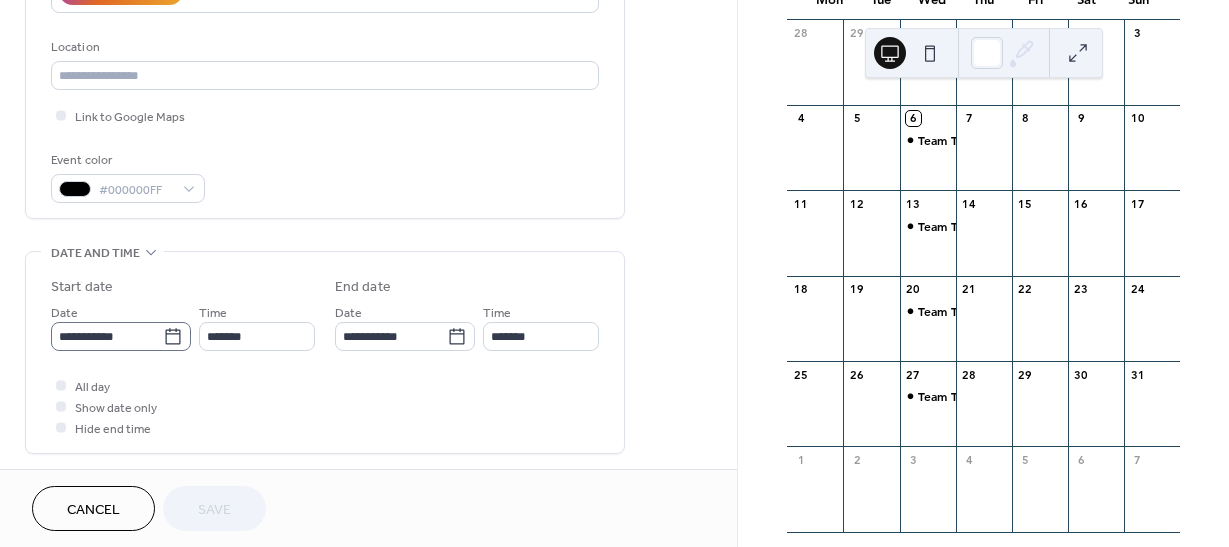 click 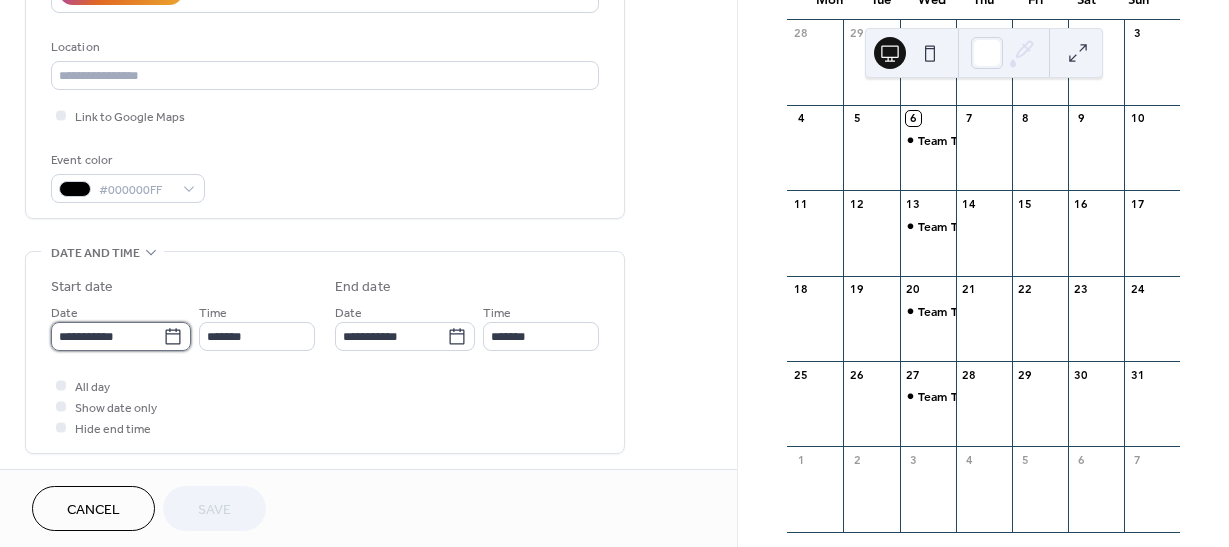 click on "**********" at bounding box center (107, 336) 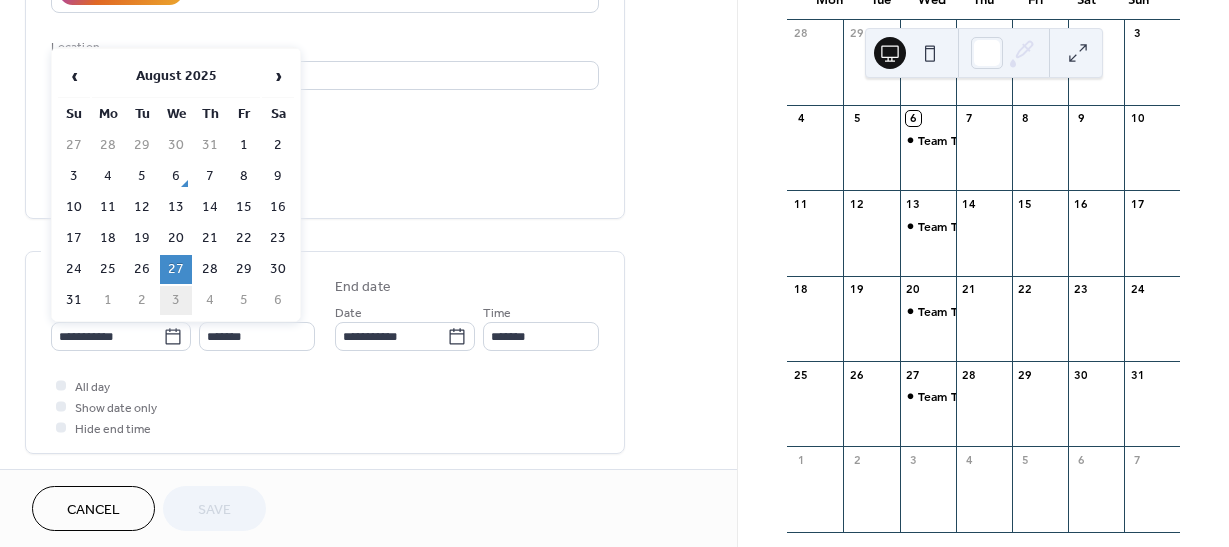 click on "3" at bounding box center (176, 300) 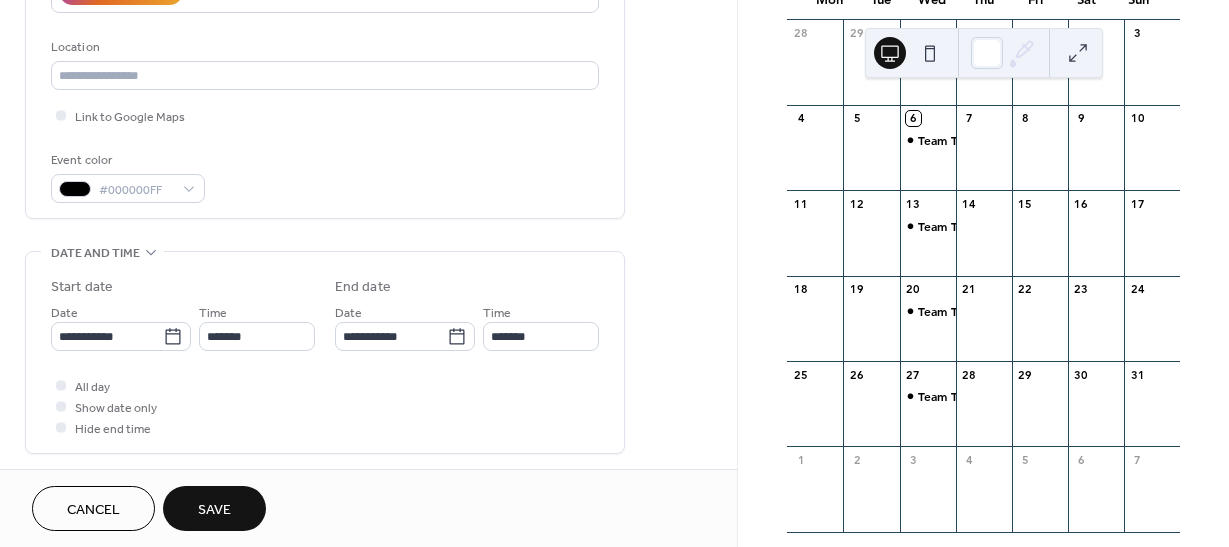 click on "Save" at bounding box center [214, 510] 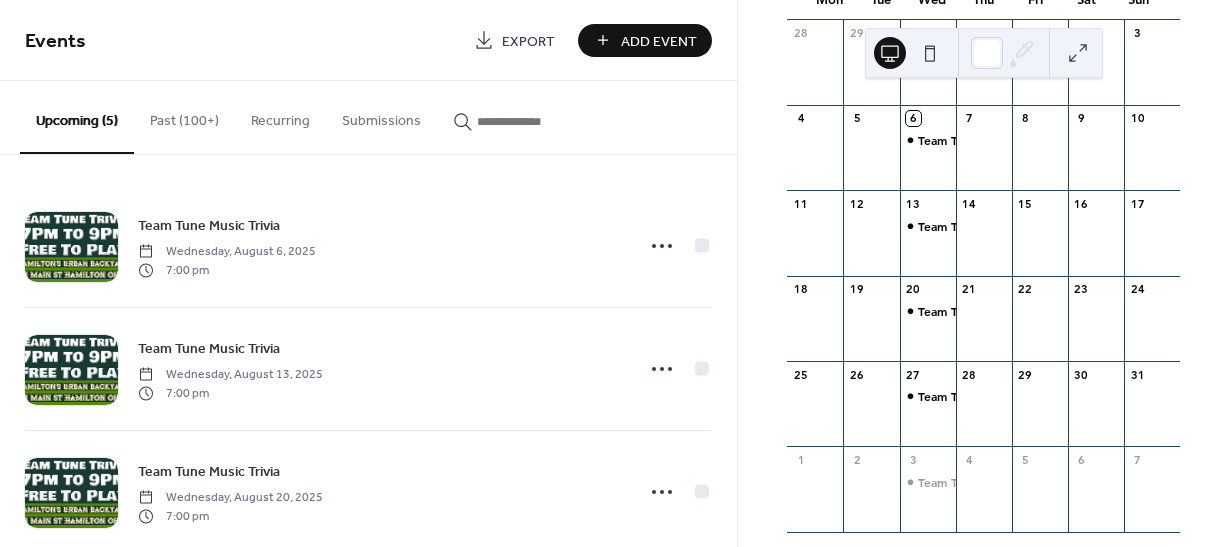 scroll, scrollTop: 0, scrollLeft: 0, axis: both 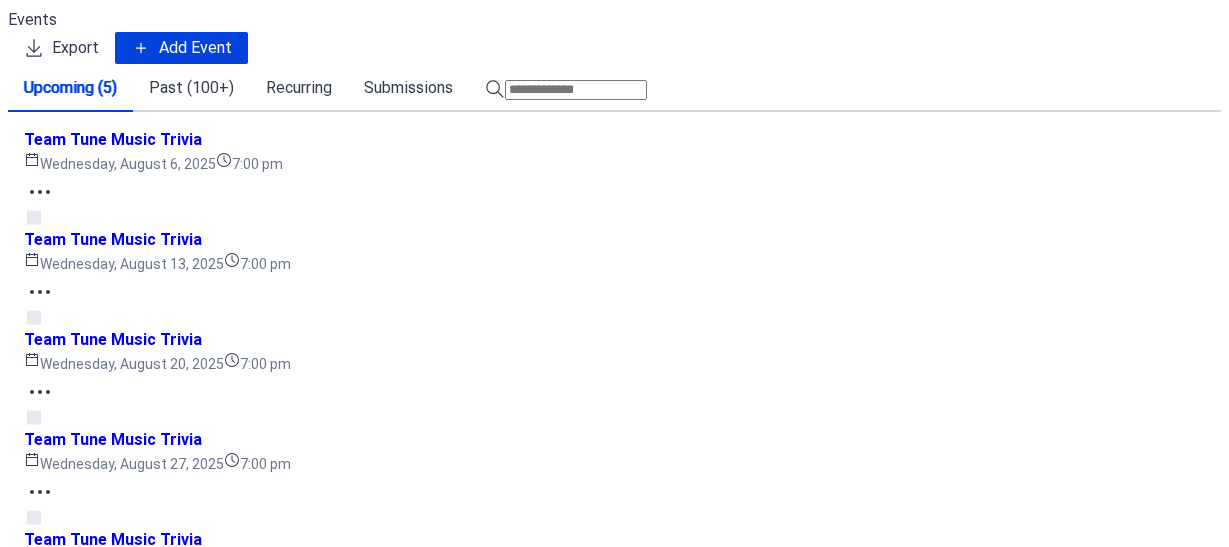 click on "Past (100+)" at bounding box center (191, 88) 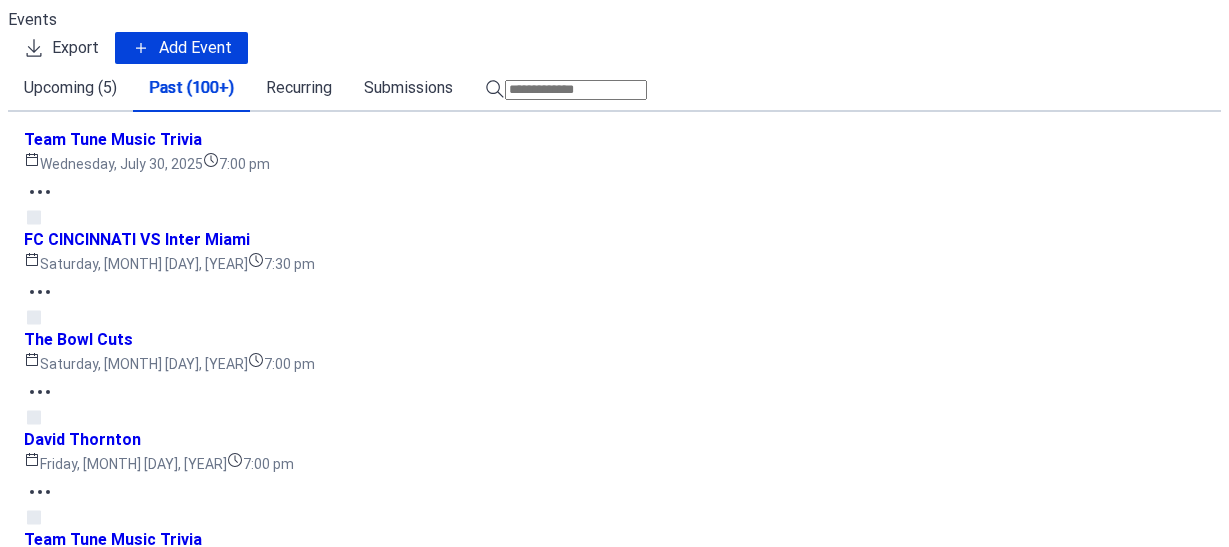 scroll, scrollTop: 100, scrollLeft: 0, axis: vertical 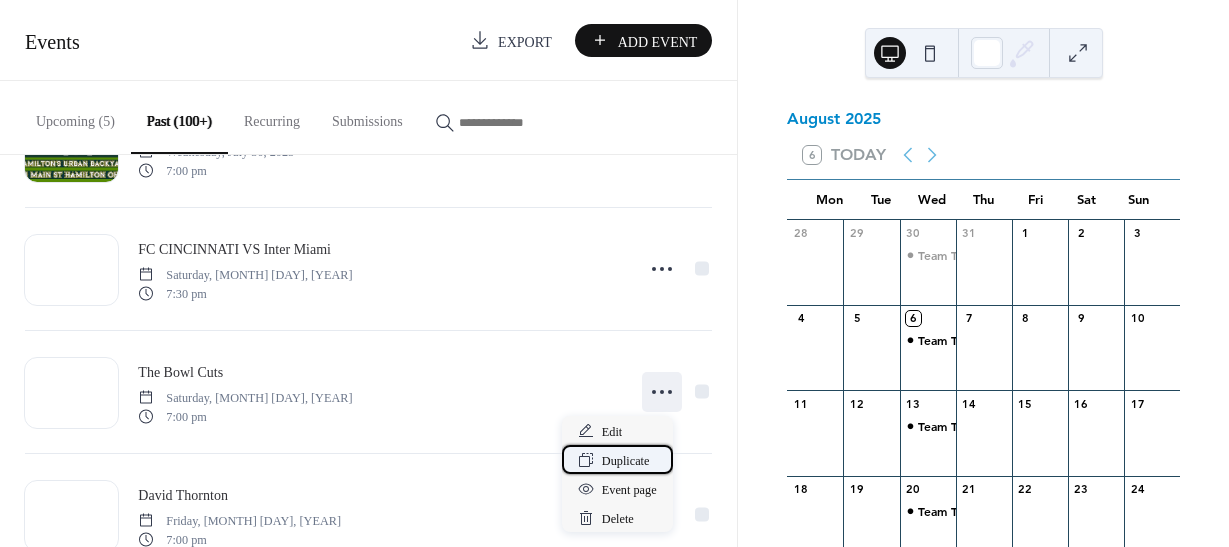 click on "Duplicate" at bounding box center (626, 461) 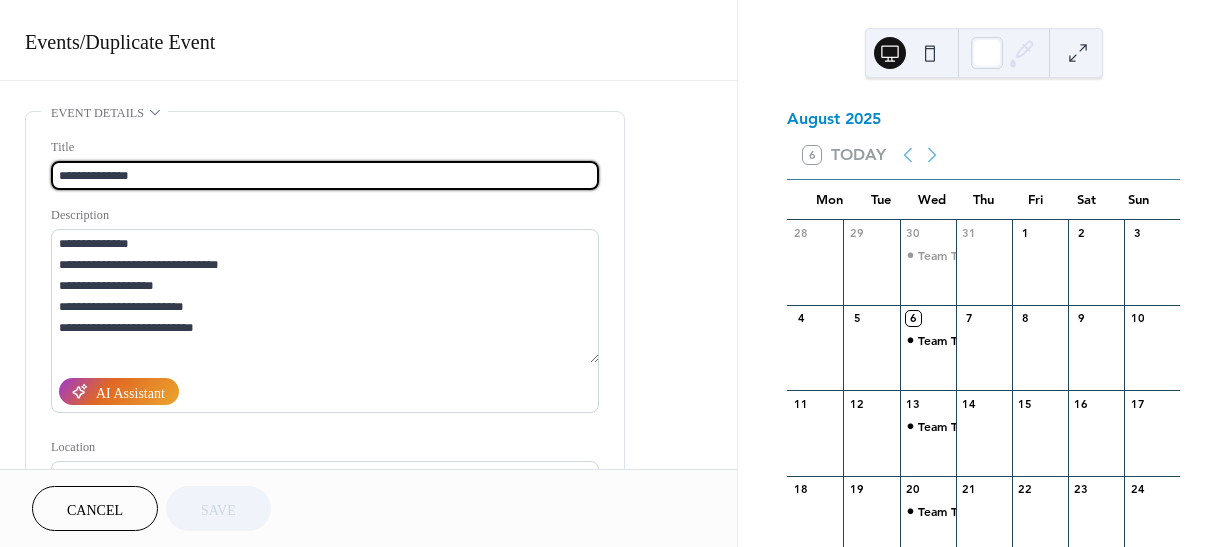 drag, startPoint x: 163, startPoint y: 168, endPoint x: 9, endPoint y: 170, distance: 154.01299 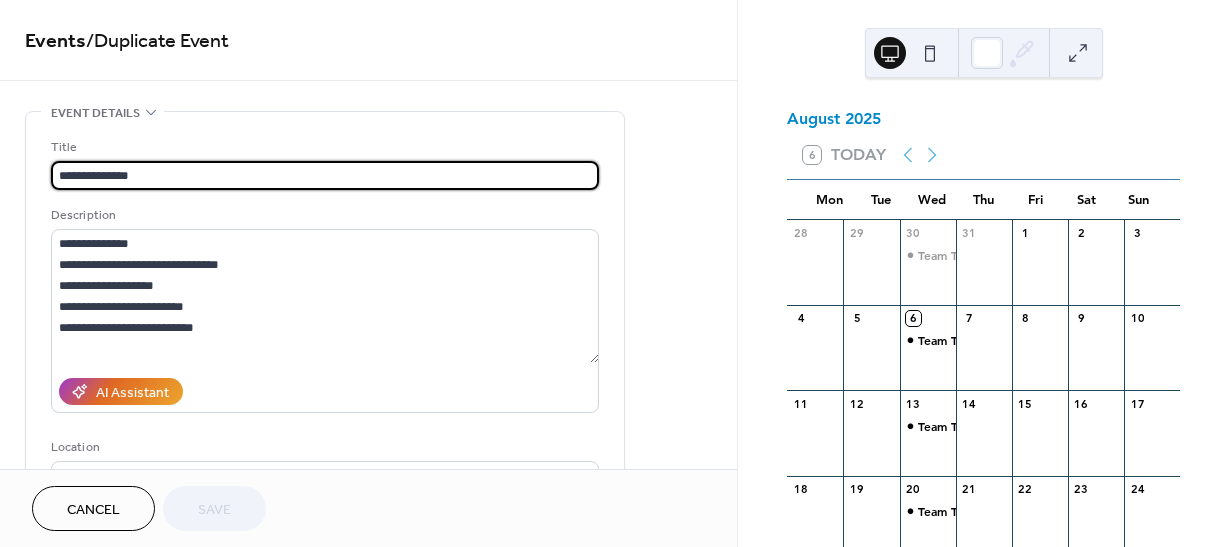click on "**********" at bounding box center [368, 840] 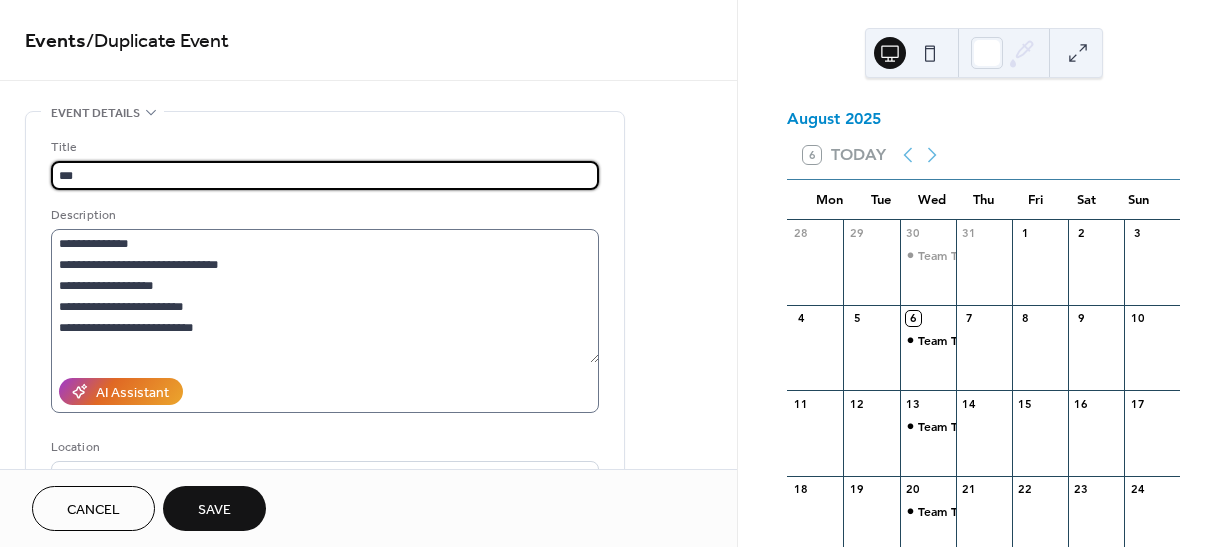type on "***" 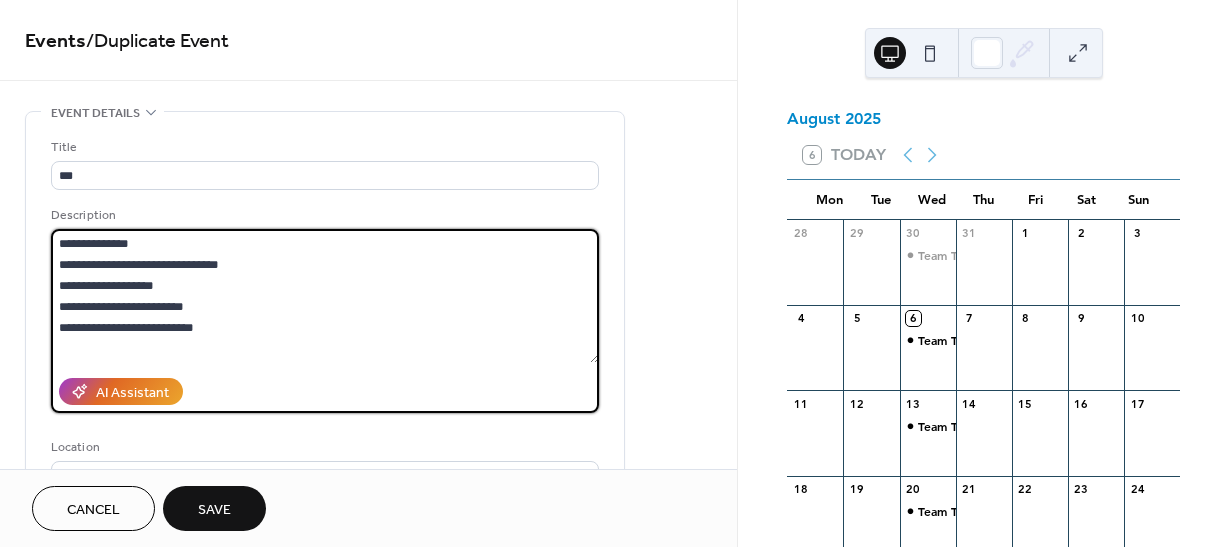 drag, startPoint x: 135, startPoint y: 244, endPoint x: 14, endPoint y: 249, distance: 121.103264 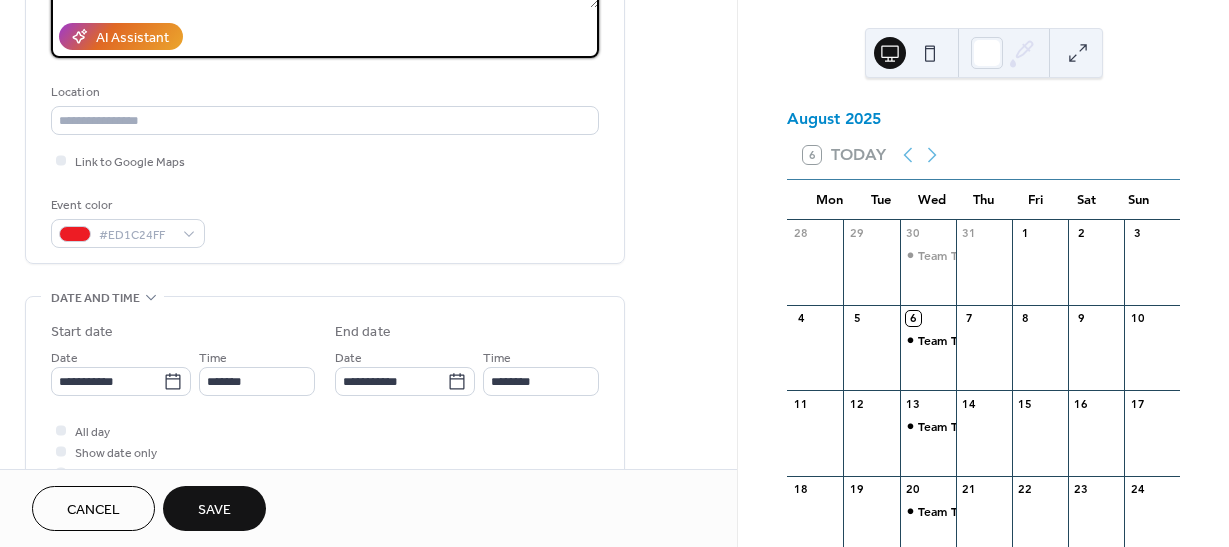 scroll, scrollTop: 400, scrollLeft: 0, axis: vertical 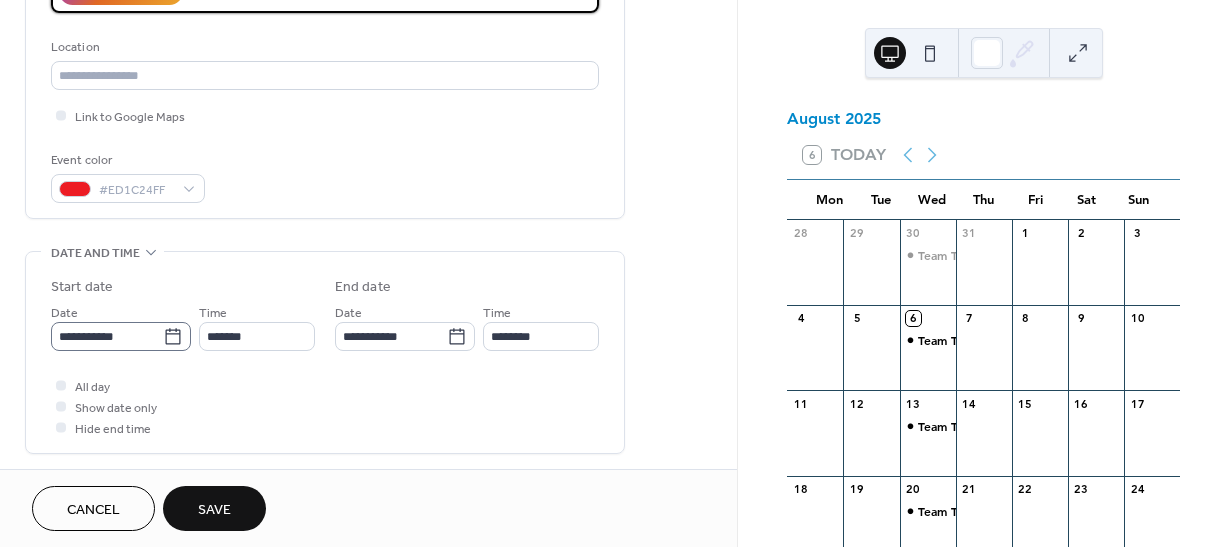 type on "**********" 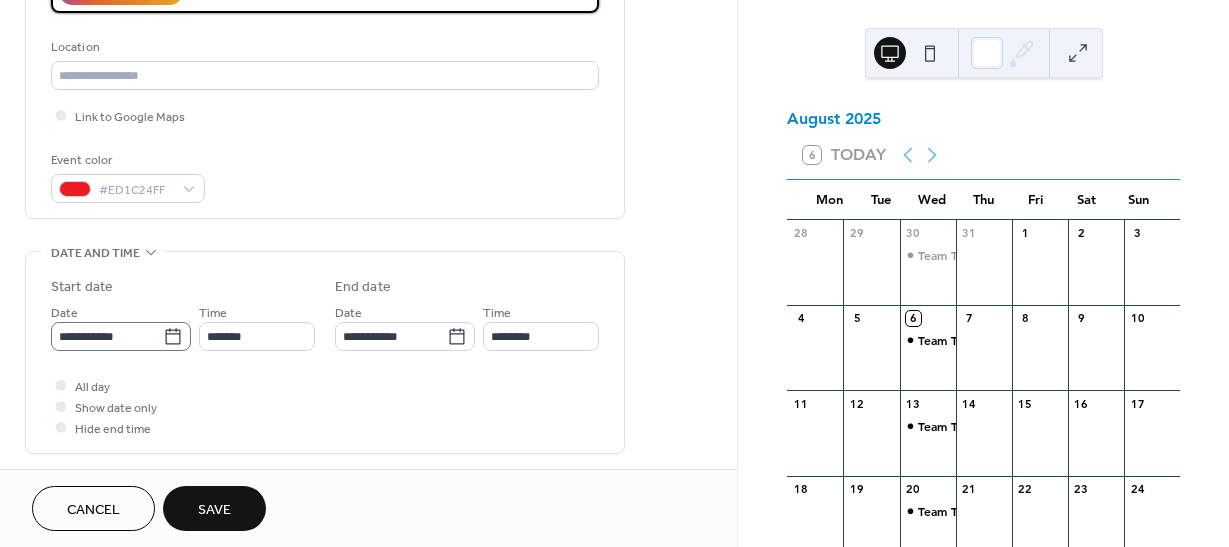 click 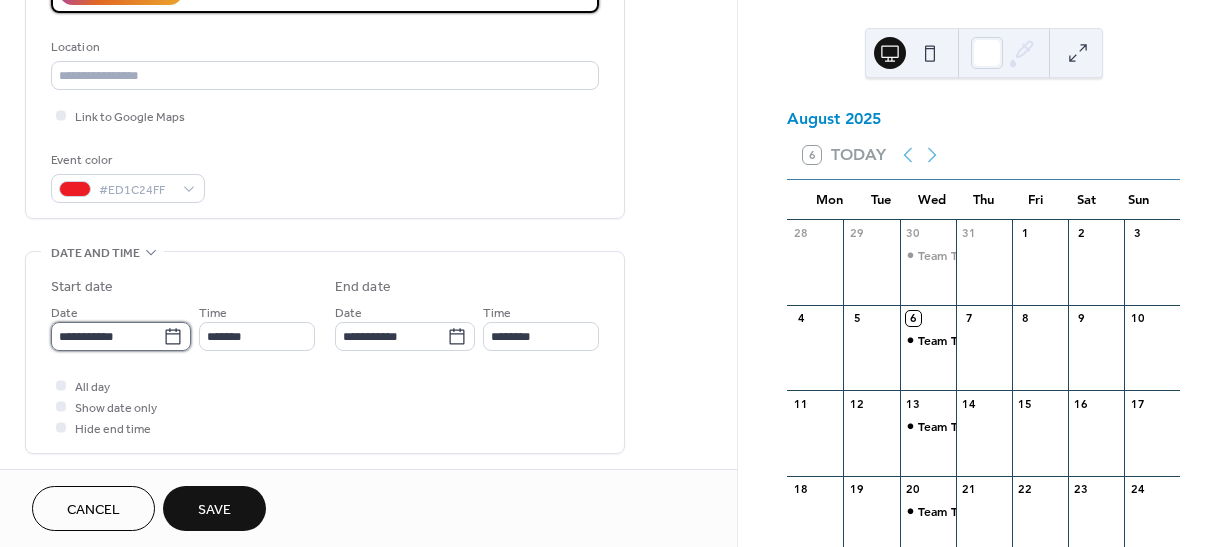 click on "**********" at bounding box center [107, 336] 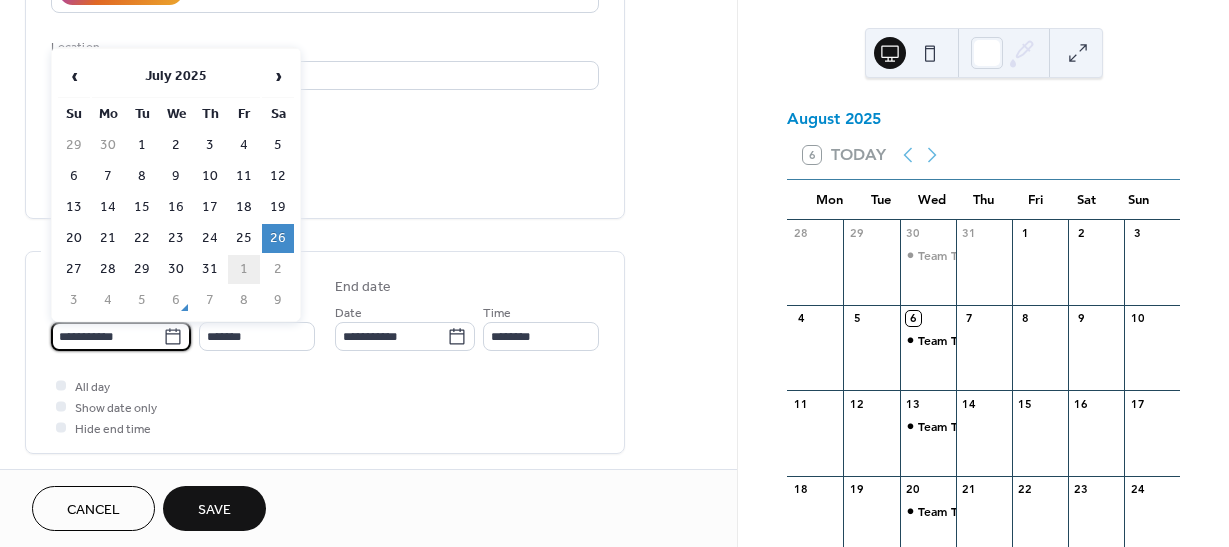 click on "1" at bounding box center (244, 269) 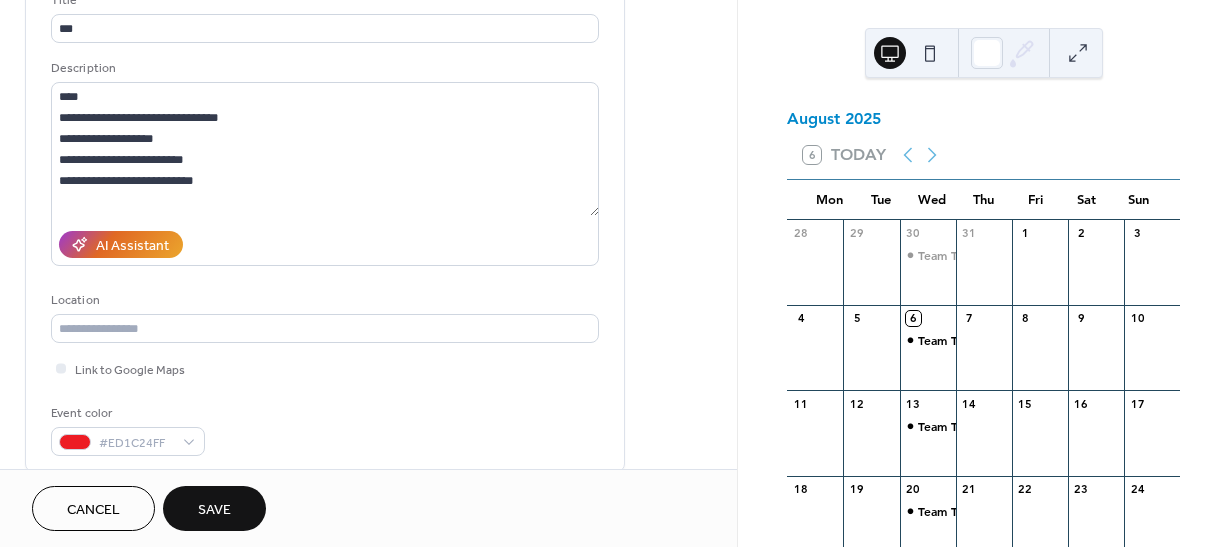 scroll, scrollTop: 200, scrollLeft: 0, axis: vertical 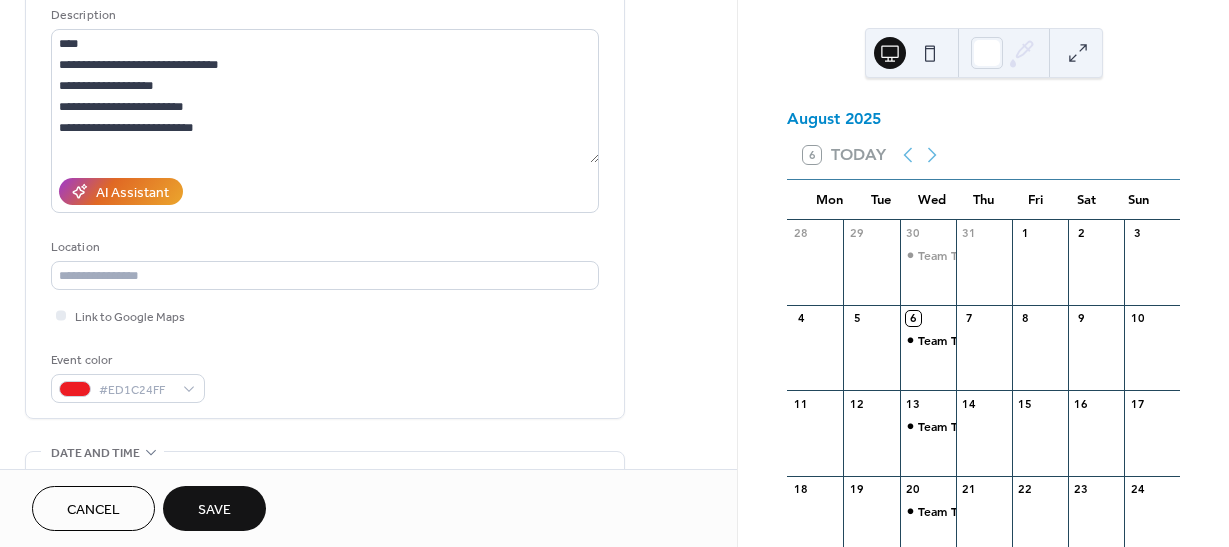 click on "Save" at bounding box center [214, 510] 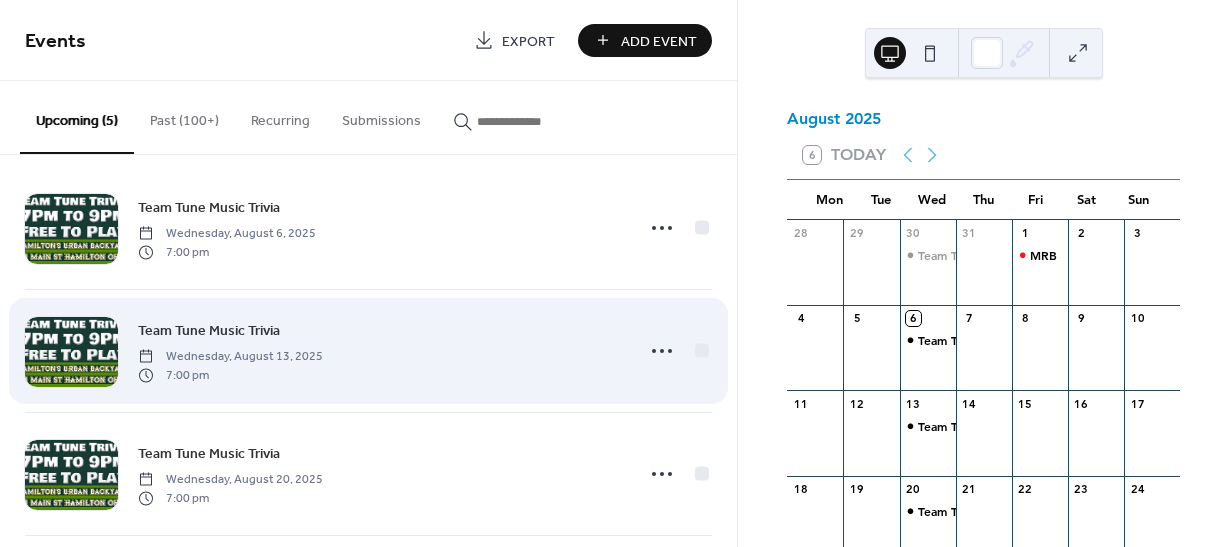 scroll, scrollTop: 0, scrollLeft: 0, axis: both 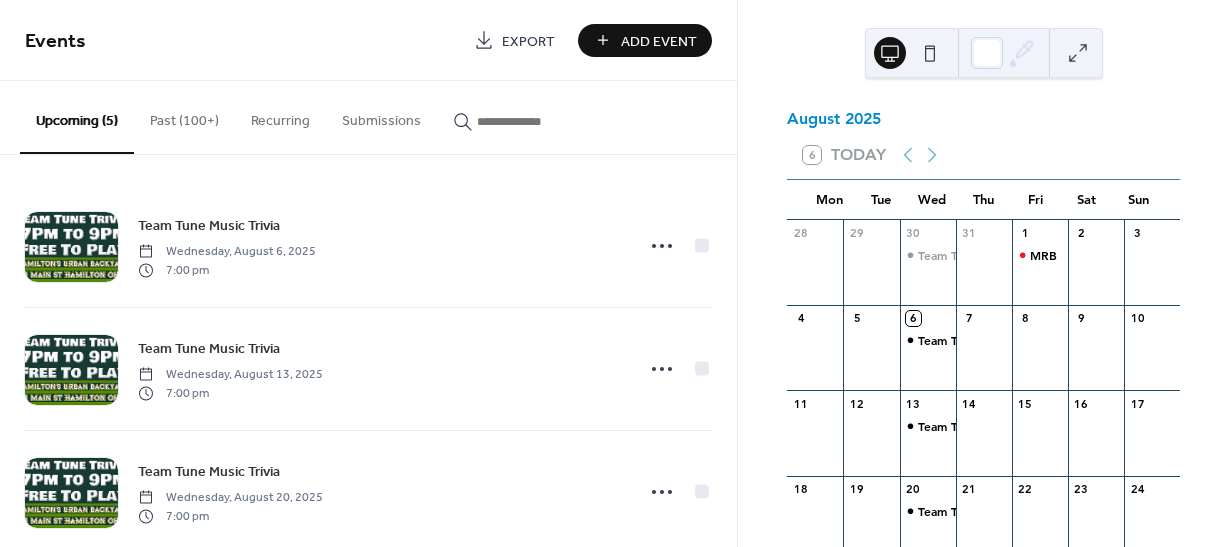 click on "Past (100+)" at bounding box center [184, 116] 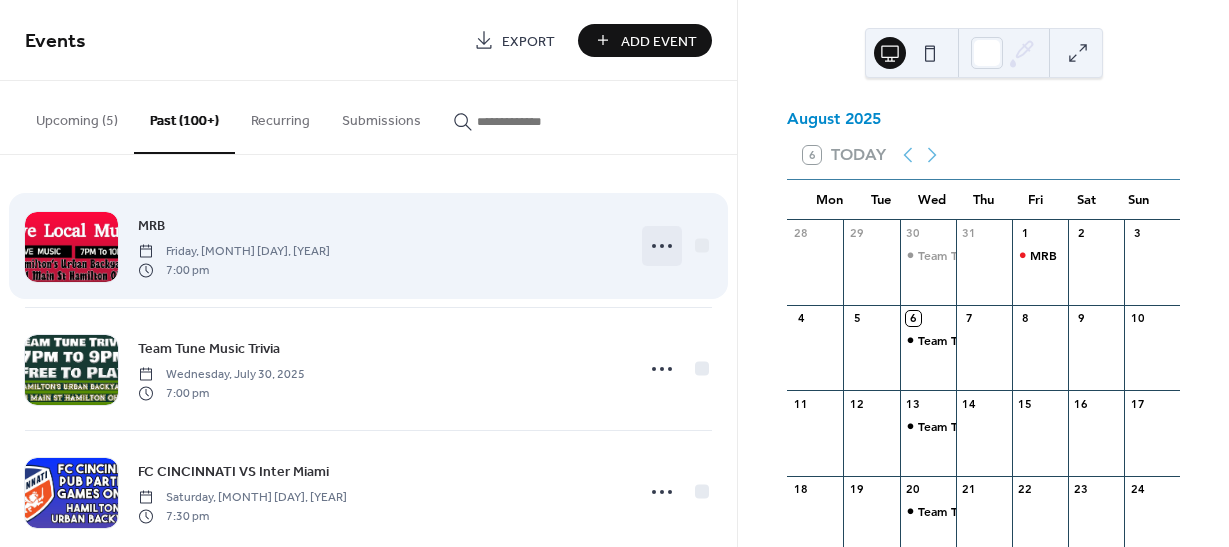 click 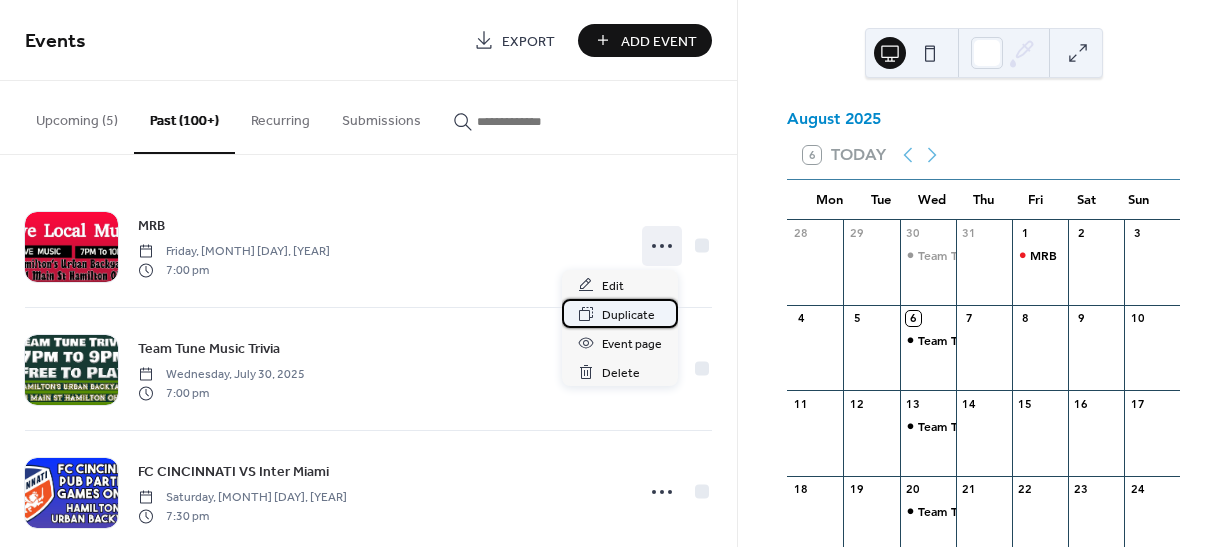 click on "Duplicate" at bounding box center (628, 315) 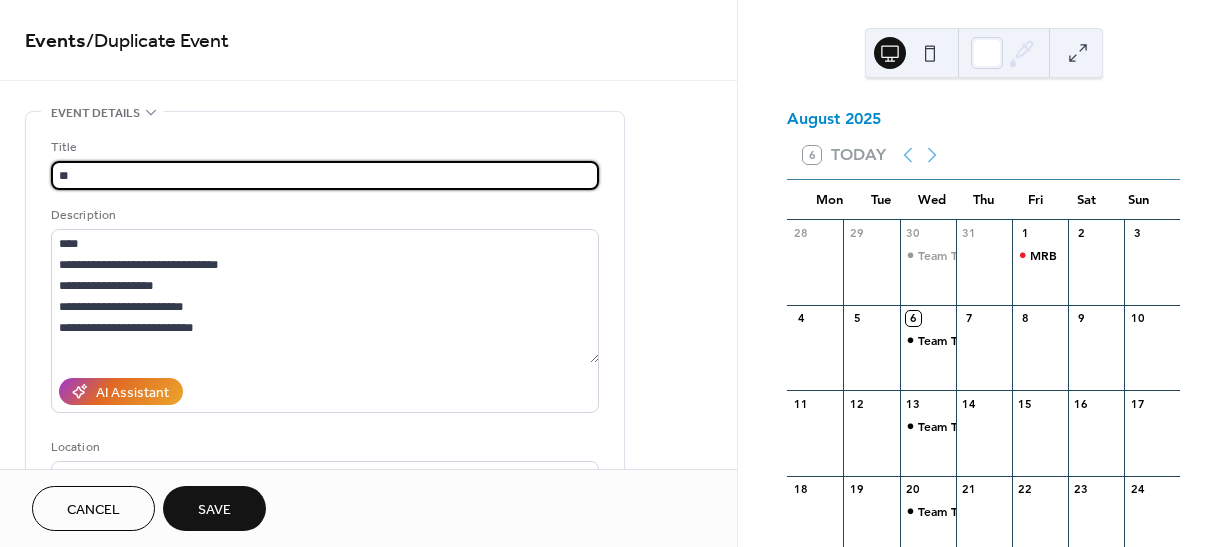 type on "*" 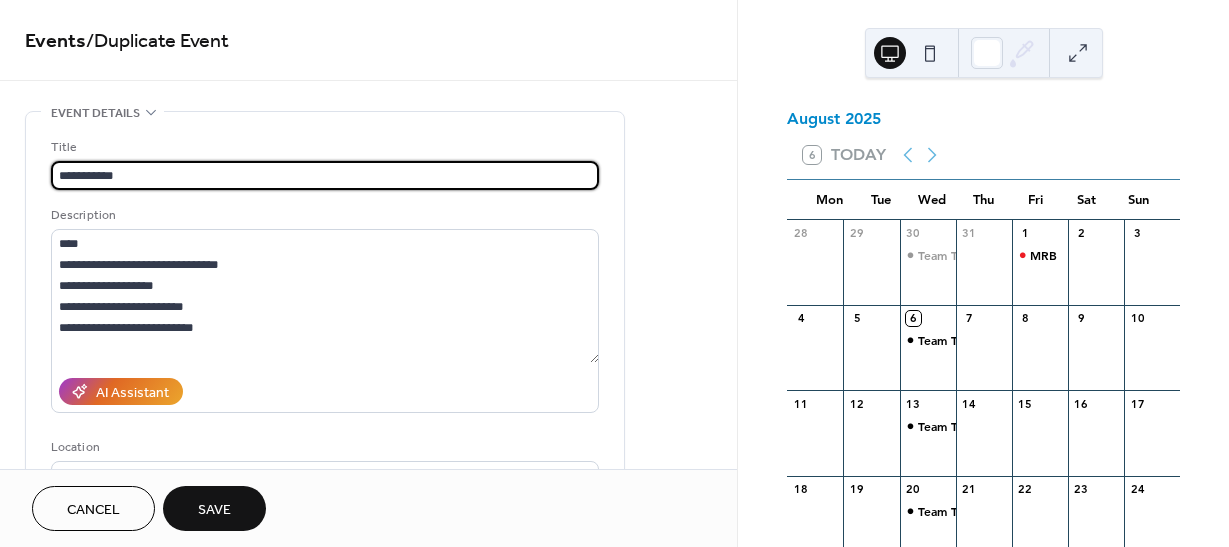 drag, startPoint x: 131, startPoint y: 176, endPoint x: 26, endPoint y: 176, distance: 105 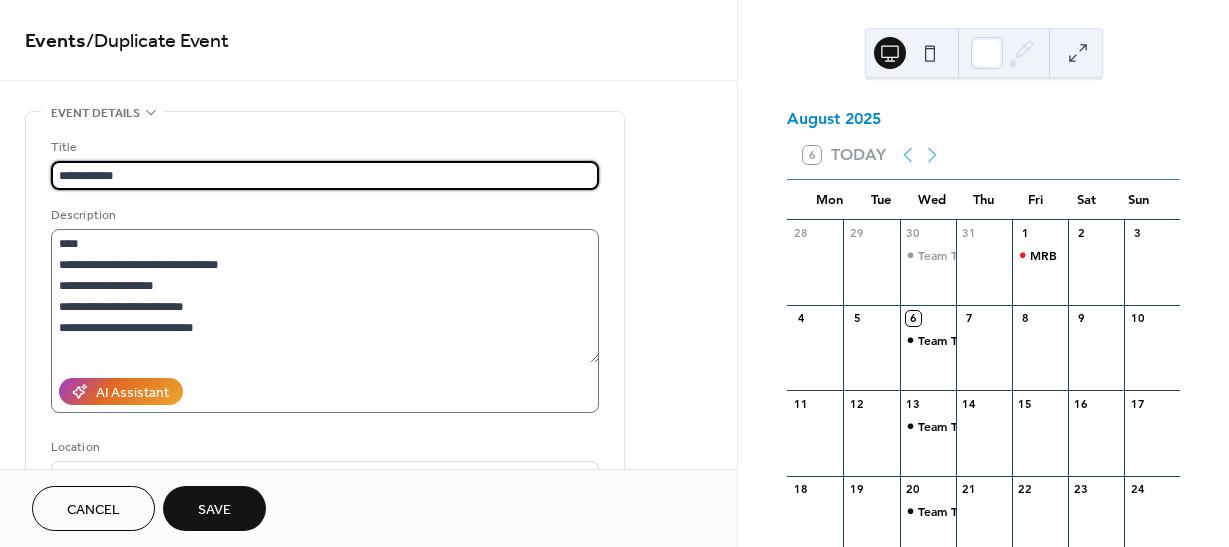 type on "**********" 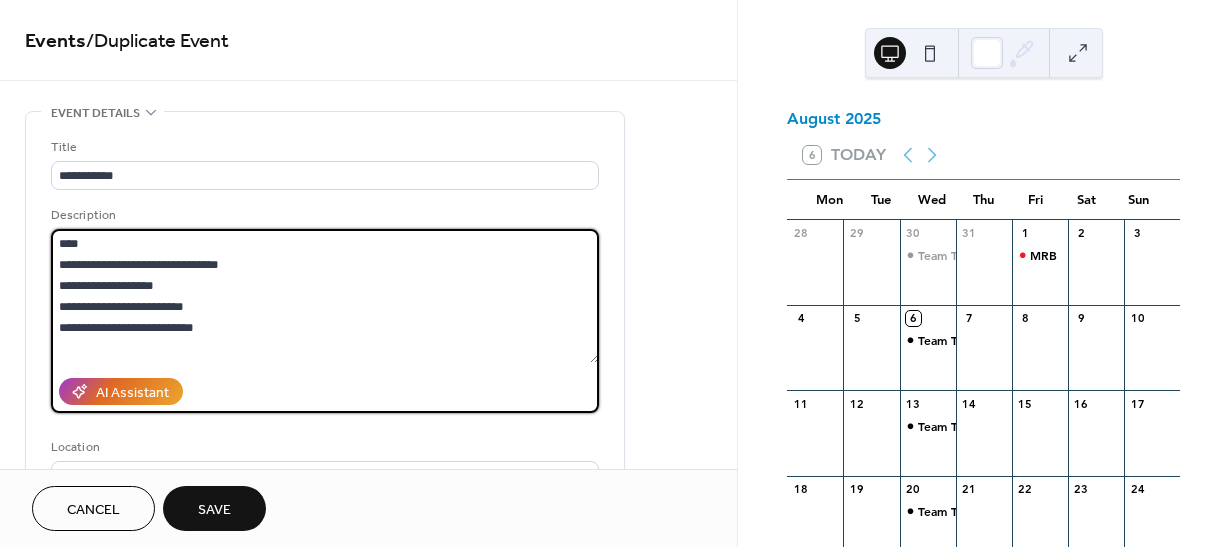 drag, startPoint x: 52, startPoint y: 243, endPoint x: 41, endPoint y: 243, distance: 11 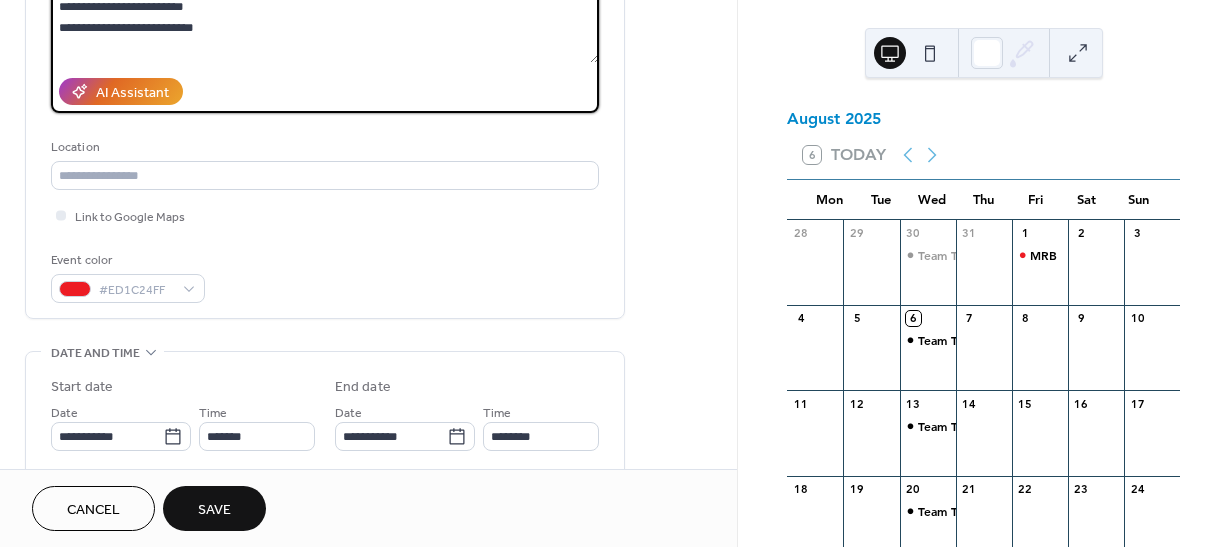 scroll, scrollTop: 400, scrollLeft: 0, axis: vertical 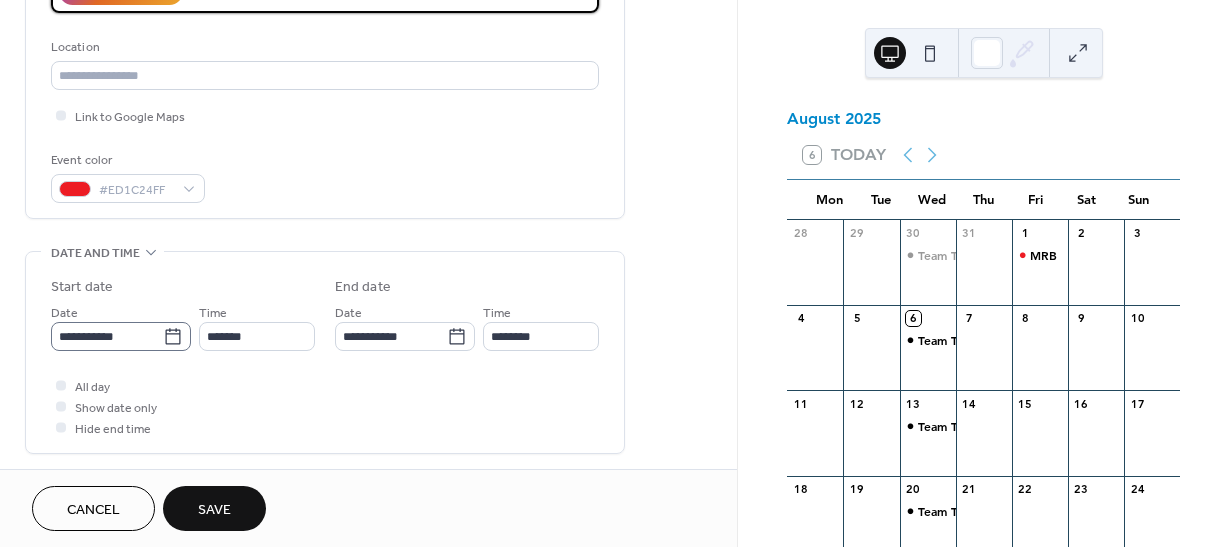 type on "**********" 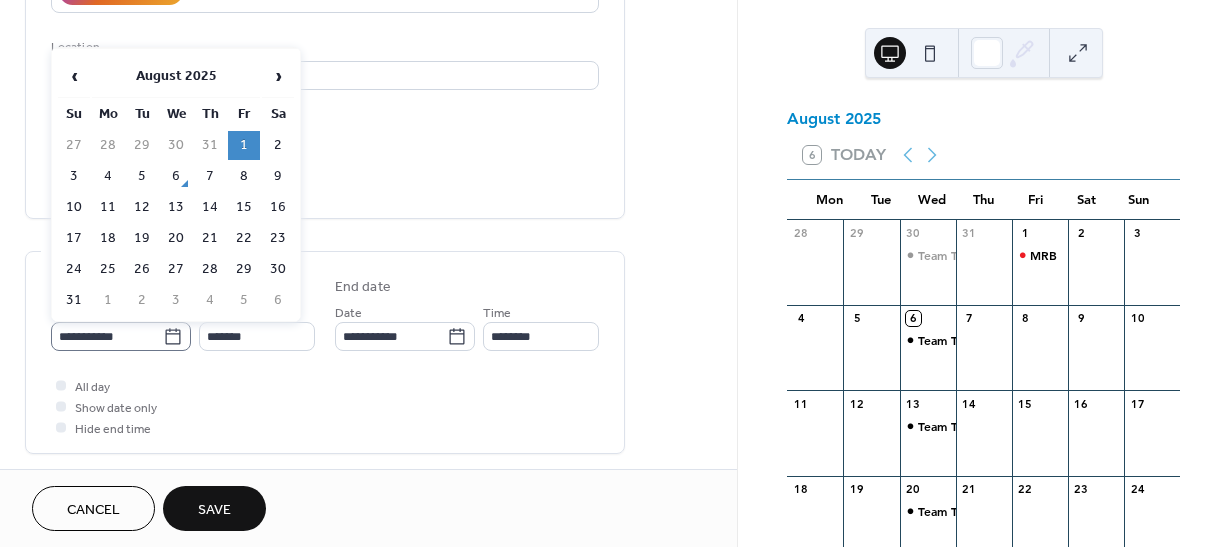 click 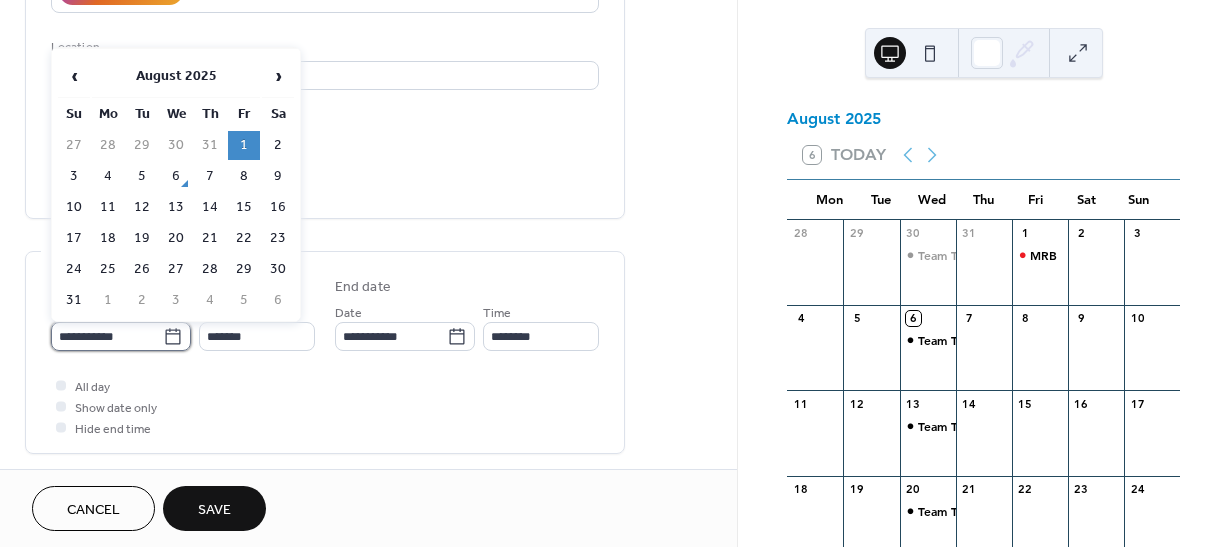 click on "**********" at bounding box center (107, 336) 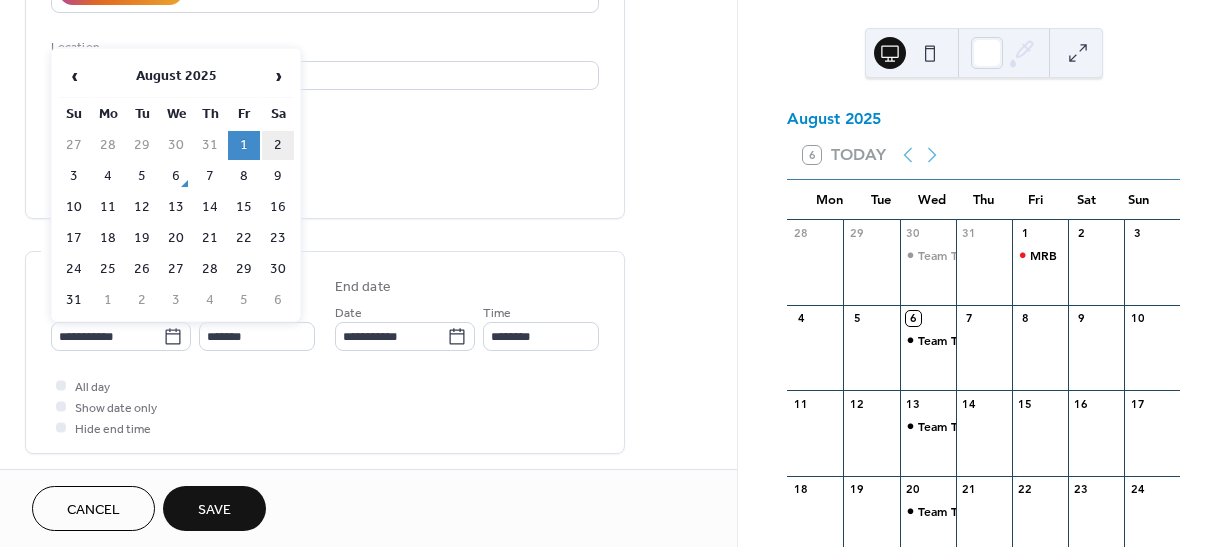 click on "2" at bounding box center [278, 145] 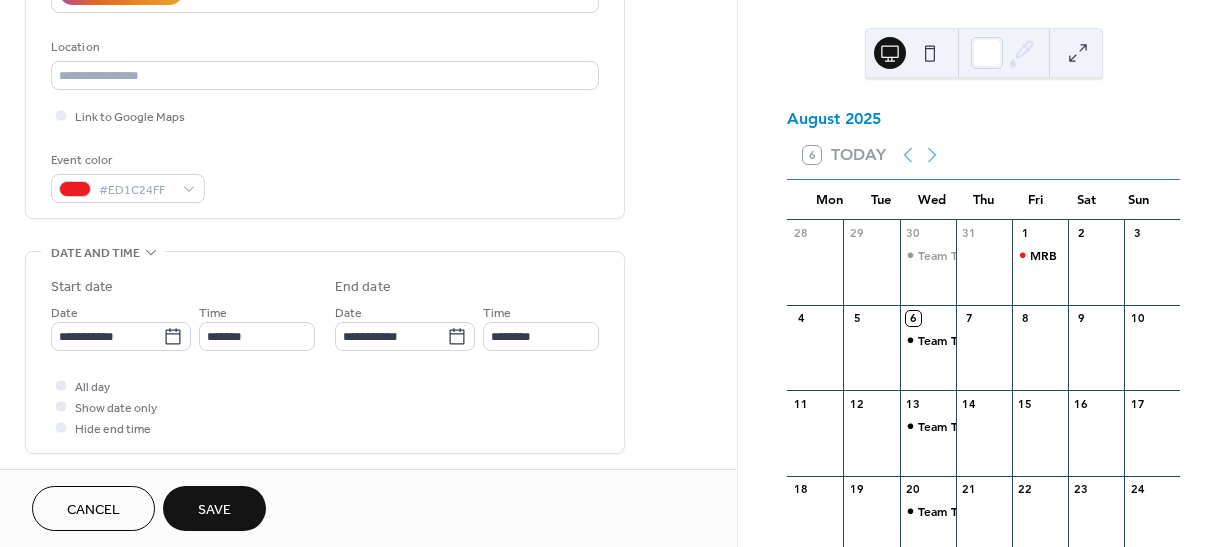 scroll, scrollTop: 500, scrollLeft: 0, axis: vertical 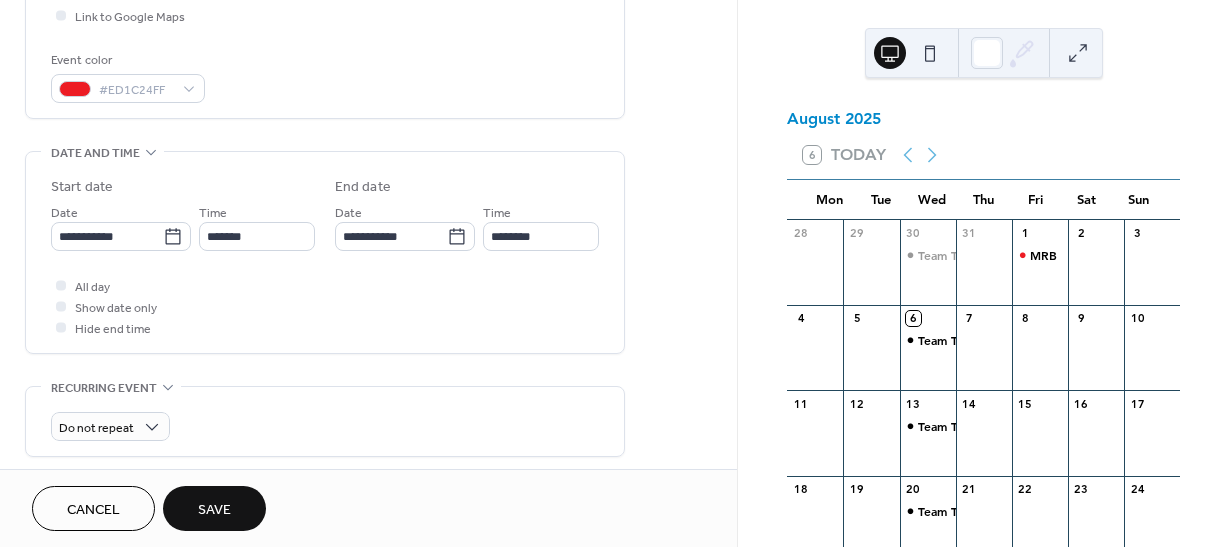 click on "Save" at bounding box center (214, 510) 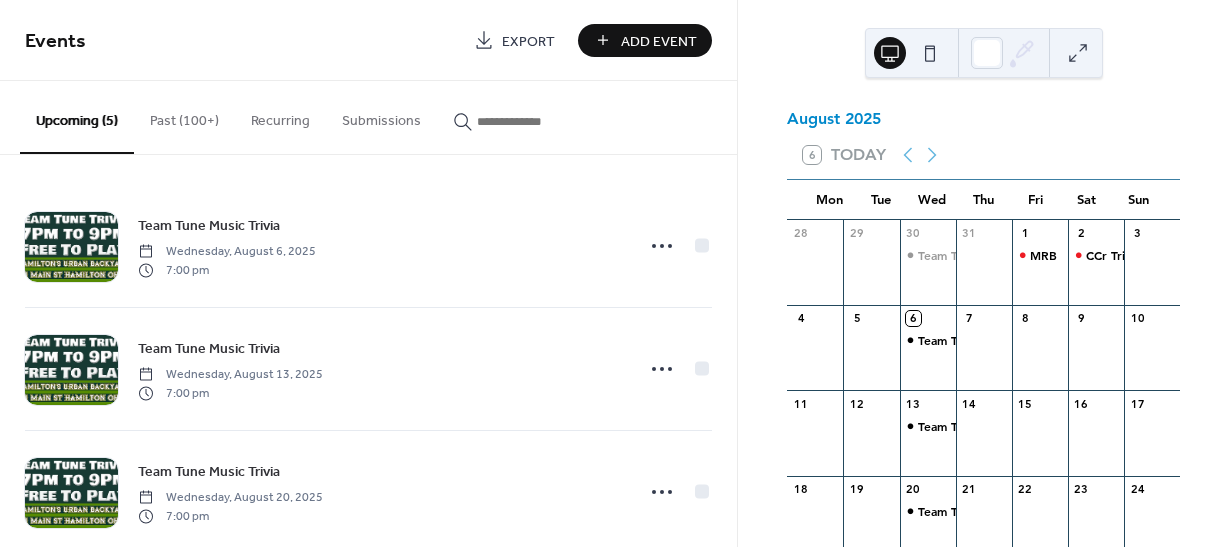 click on "Past (100+)" at bounding box center [184, 116] 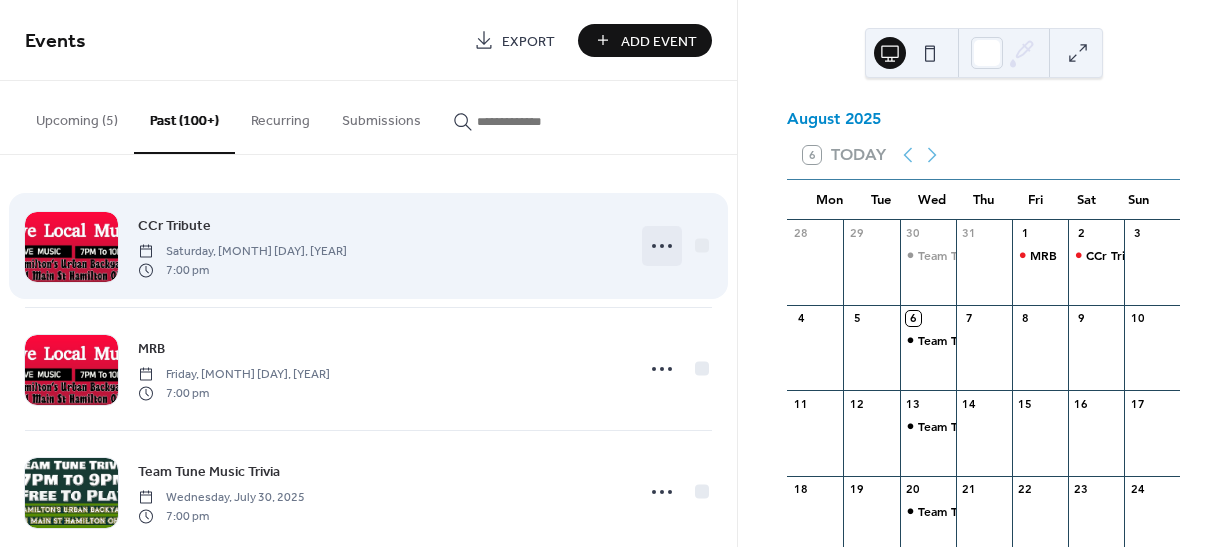 click 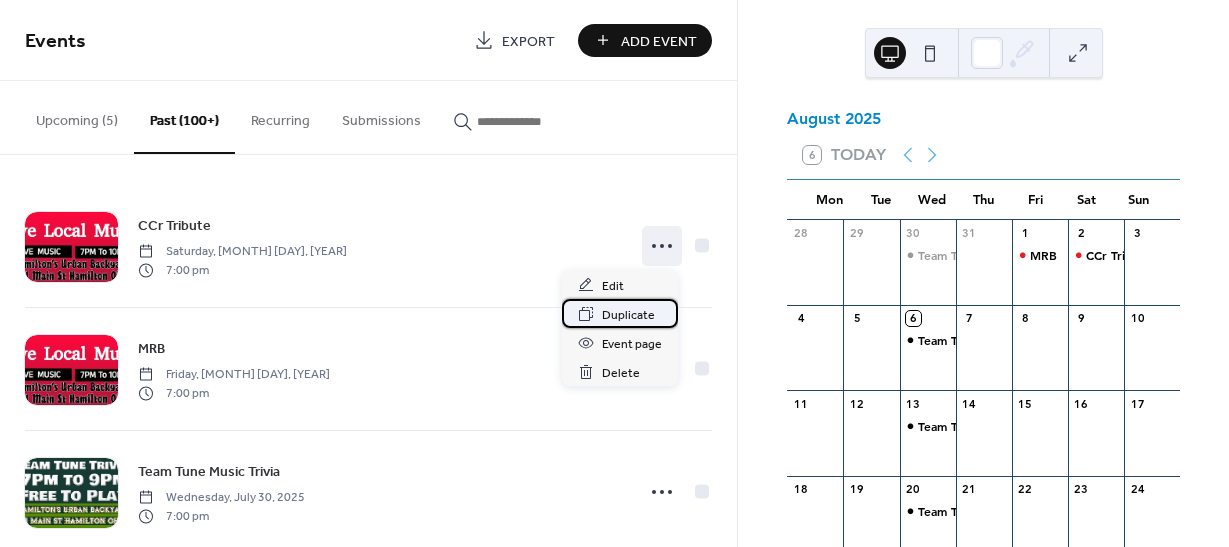 click on "Duplicate" at bounding box center (628, 315) 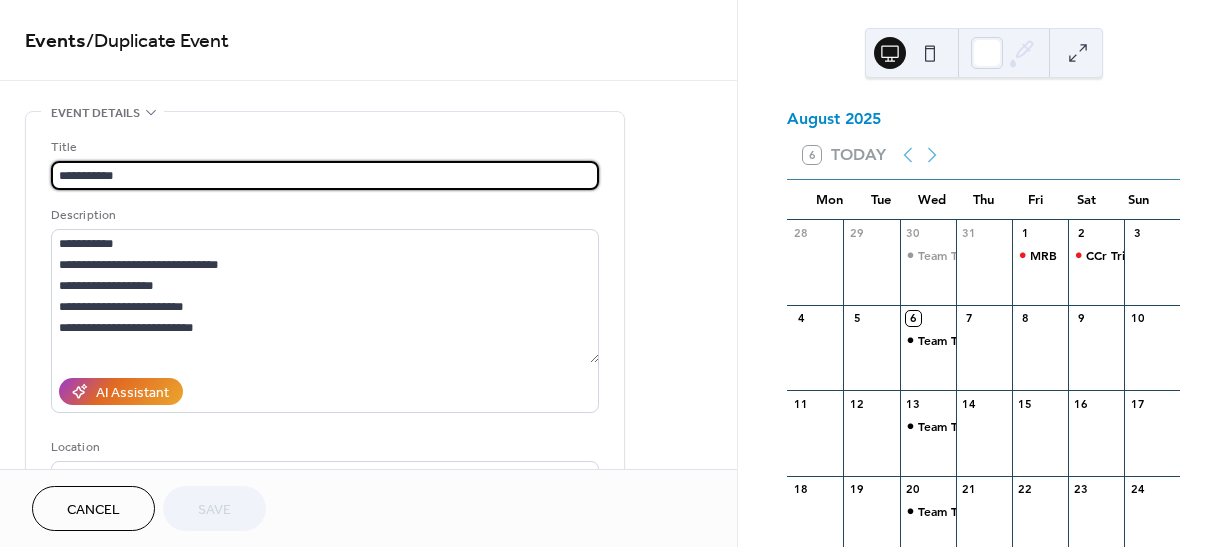 drag, startPoint x: 146, startPoint y: 171, endPoint x: 56, endPoint y: 181, distance: 90.55385 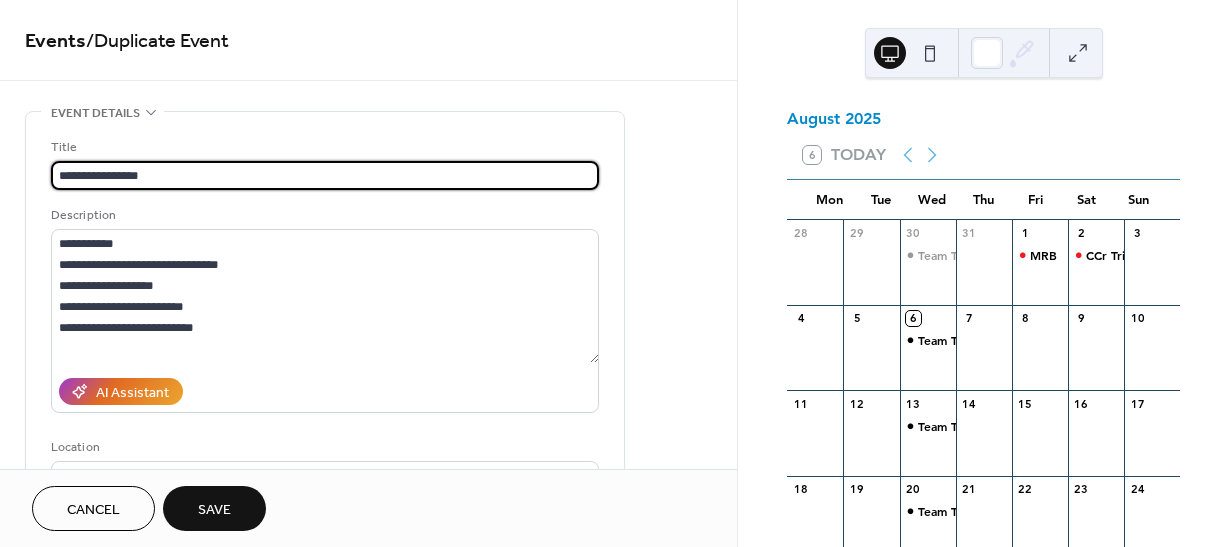 drag, startPoint x: 140, startPoint y: 173, endPoint x: 35, endPoint y: 175, distance: 105.01904 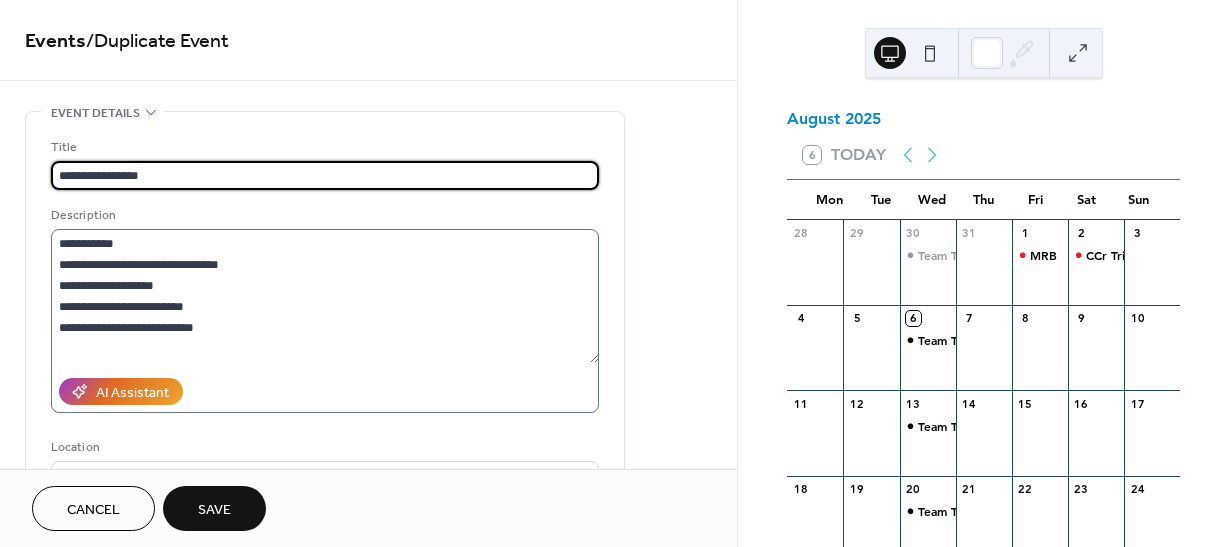 type on "**********" 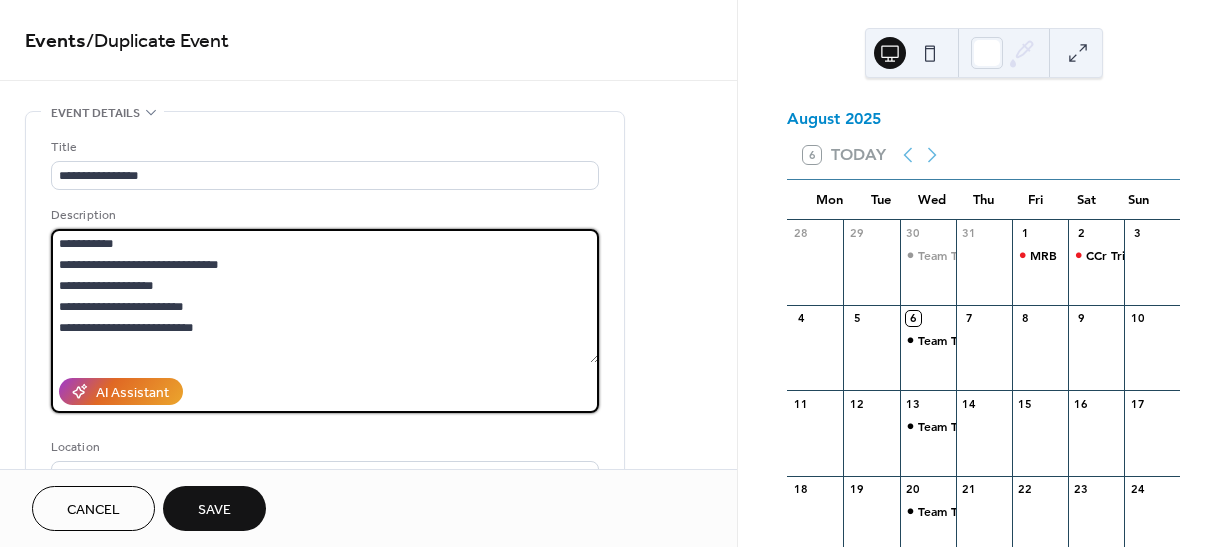 drag, startPoint x: 124, startPoint y: 242, endPoint x: 28, endPoint y: 242, distance: 96 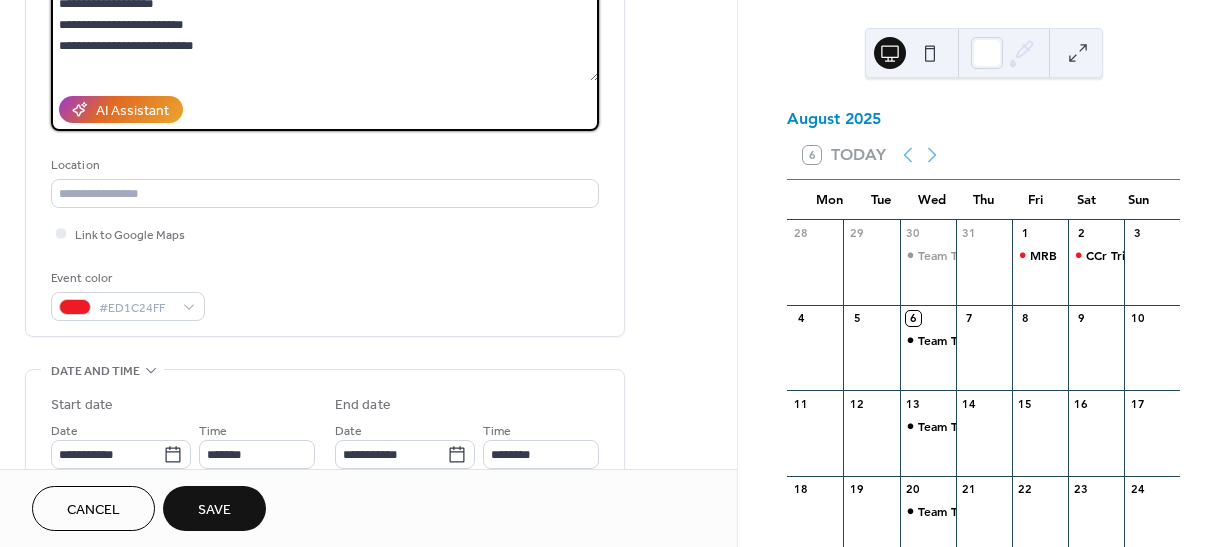 scroll, scrollTop: 300, scrollLeft: 0, axis: vertical 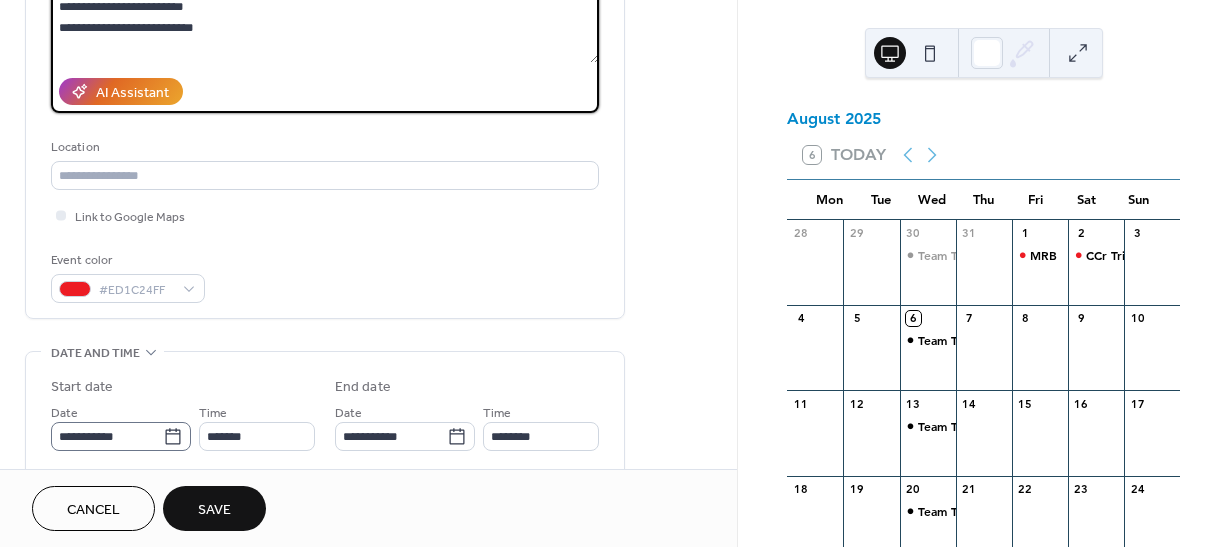 type on "**********" 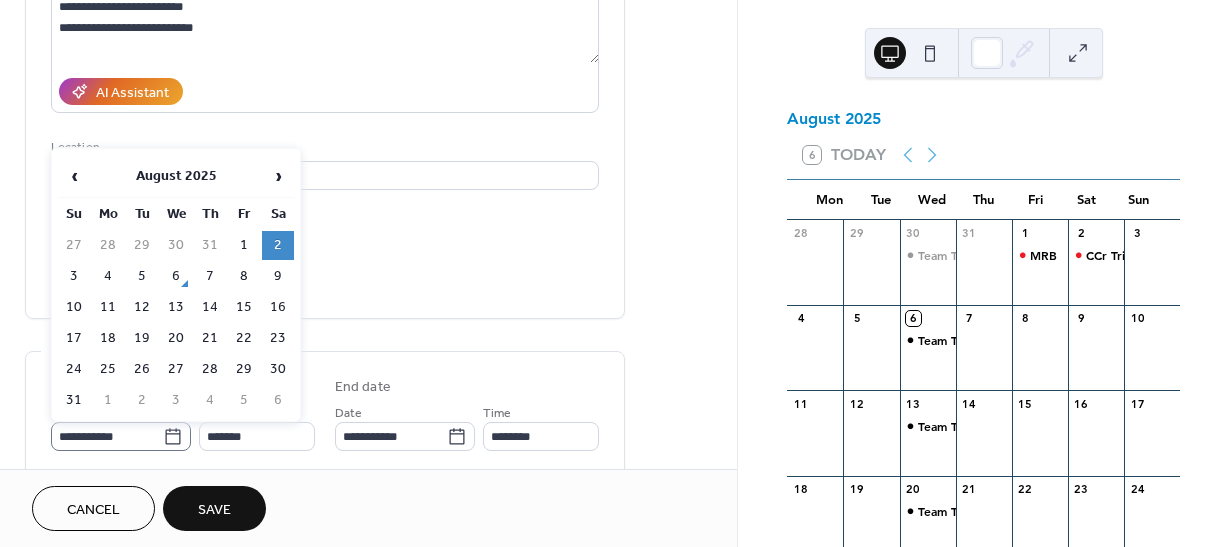 click 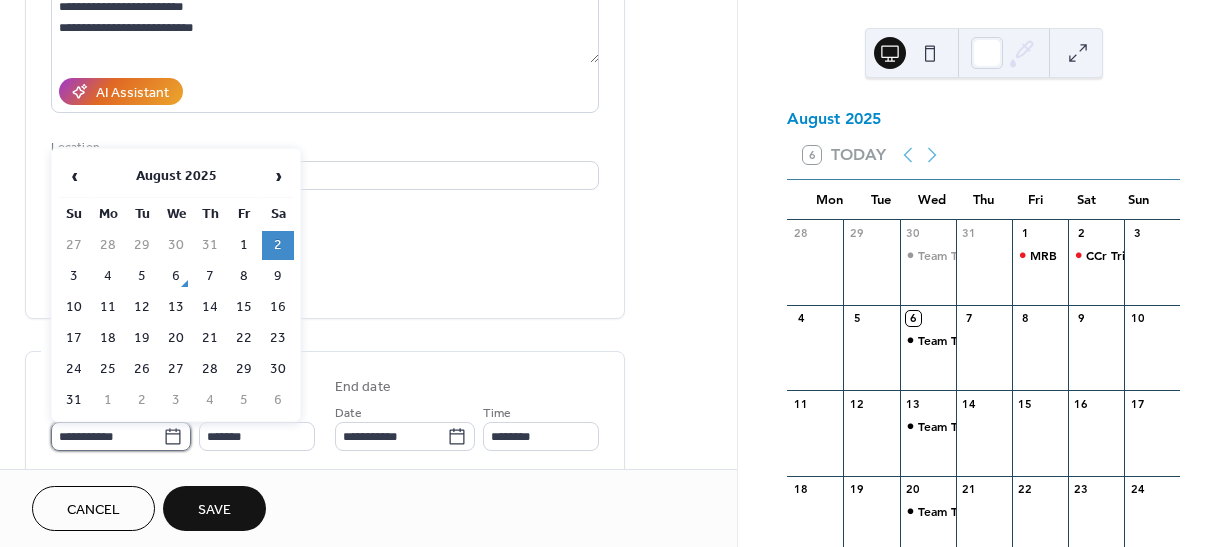 click on "**********" at bounding box center [107, 436] 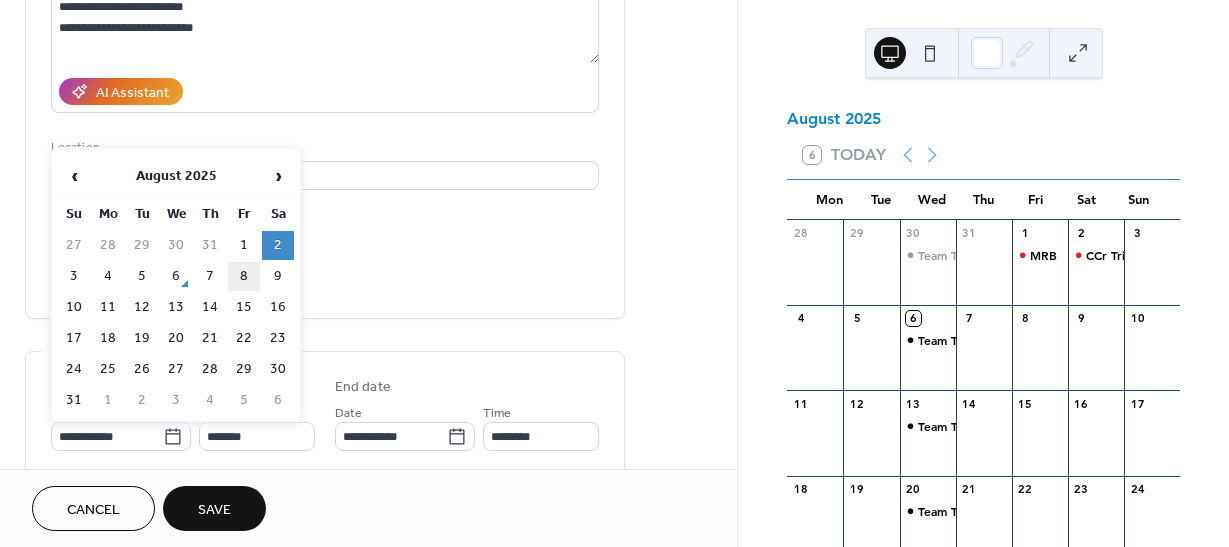 click on "8" at bounding box center (244, 276) 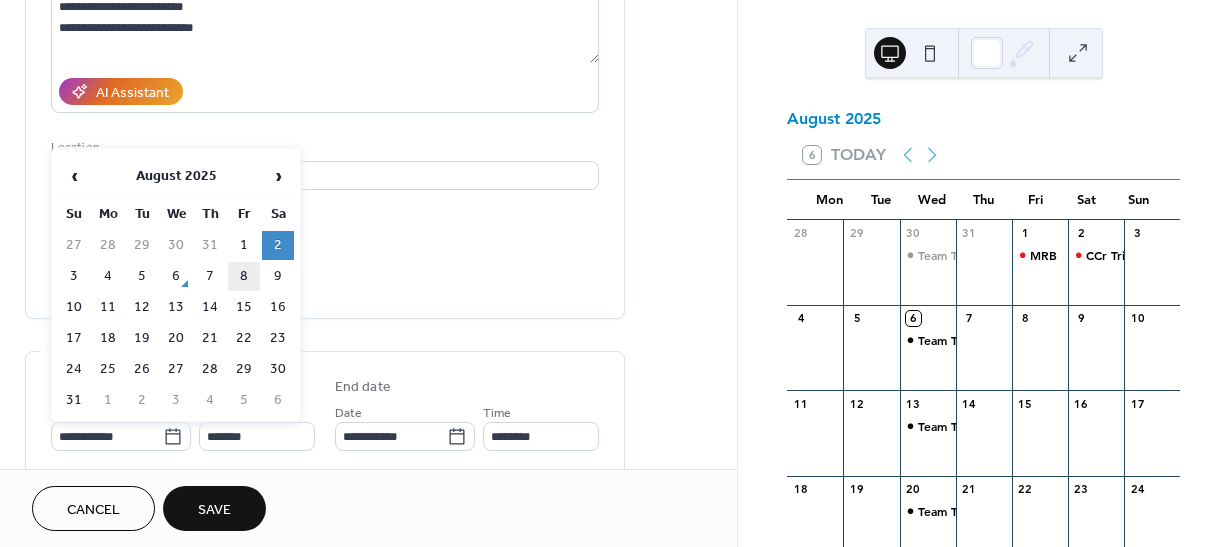 type on "**********" 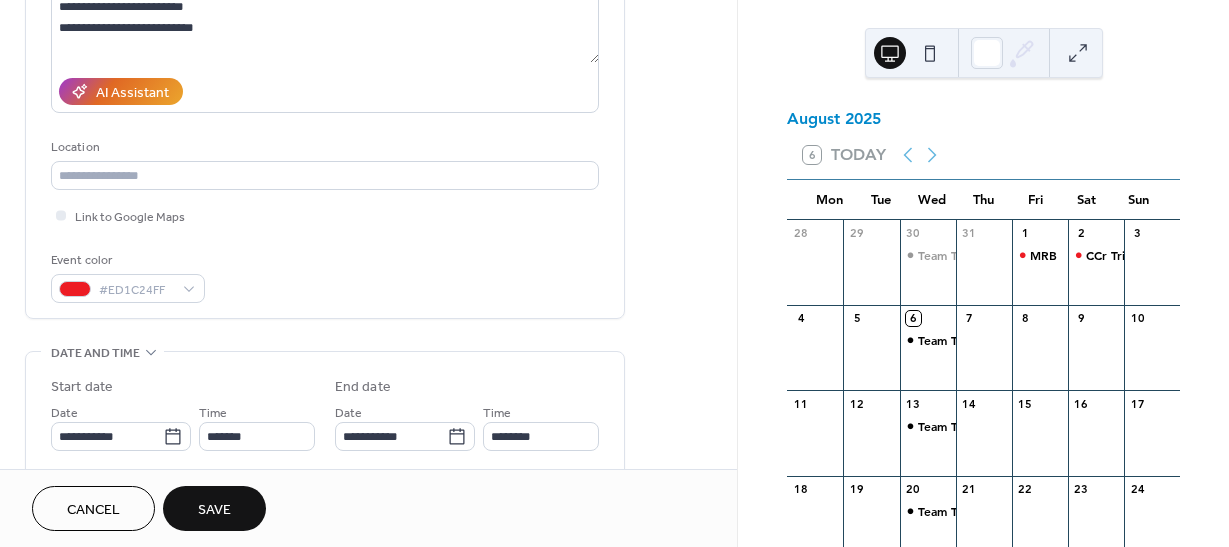 click on "Save" at bounding box center (214, 510) 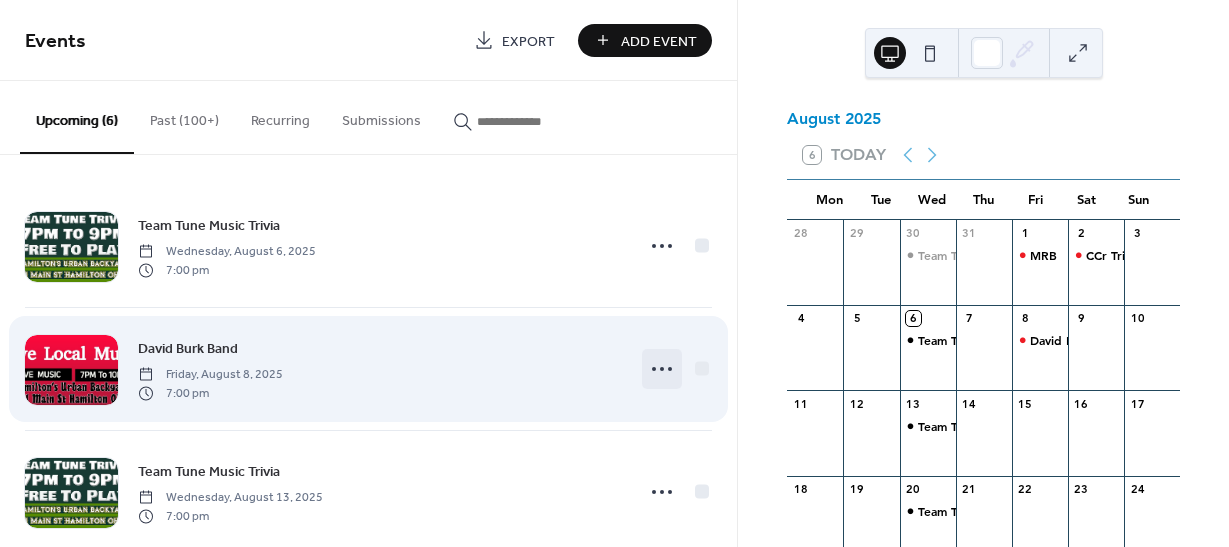 click 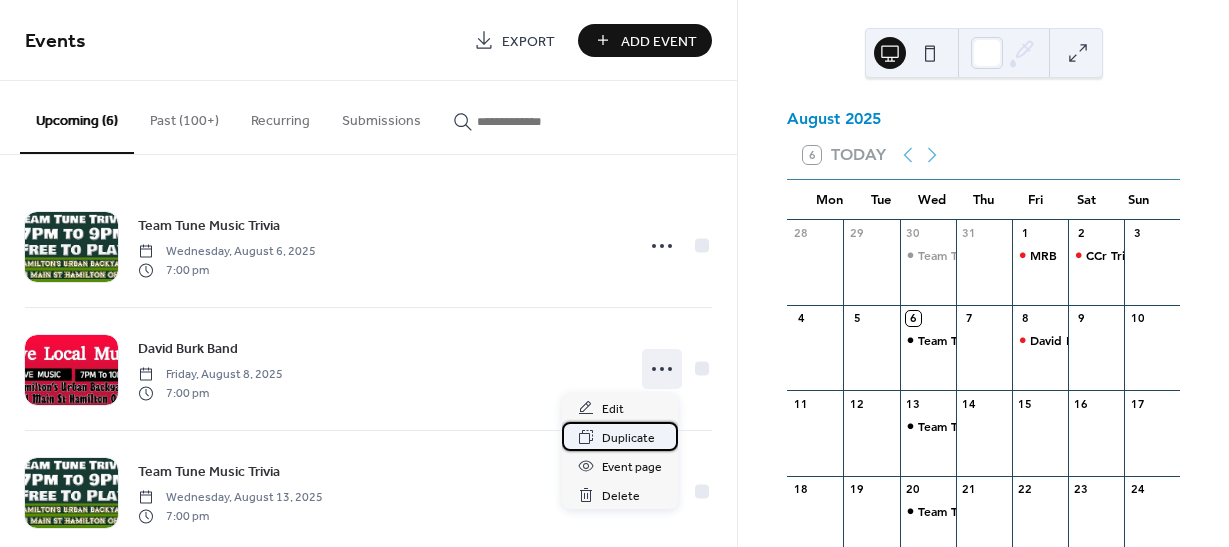 click on "Duplicate" at bounding box center (628, 438) 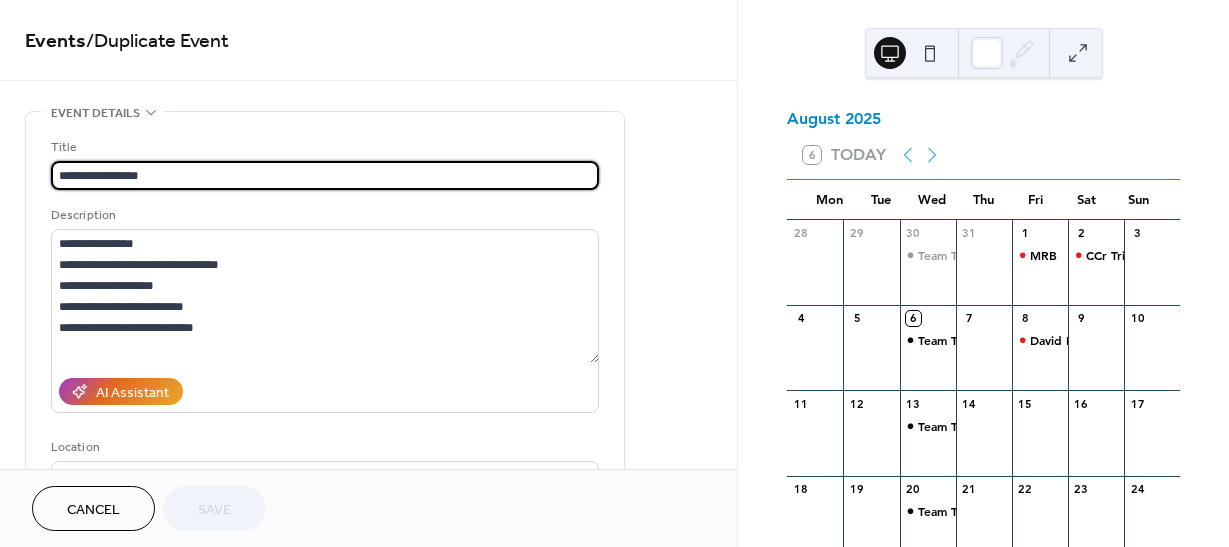 scroll, scrollTop: 1, scrollLeft: 0, axis: vertical 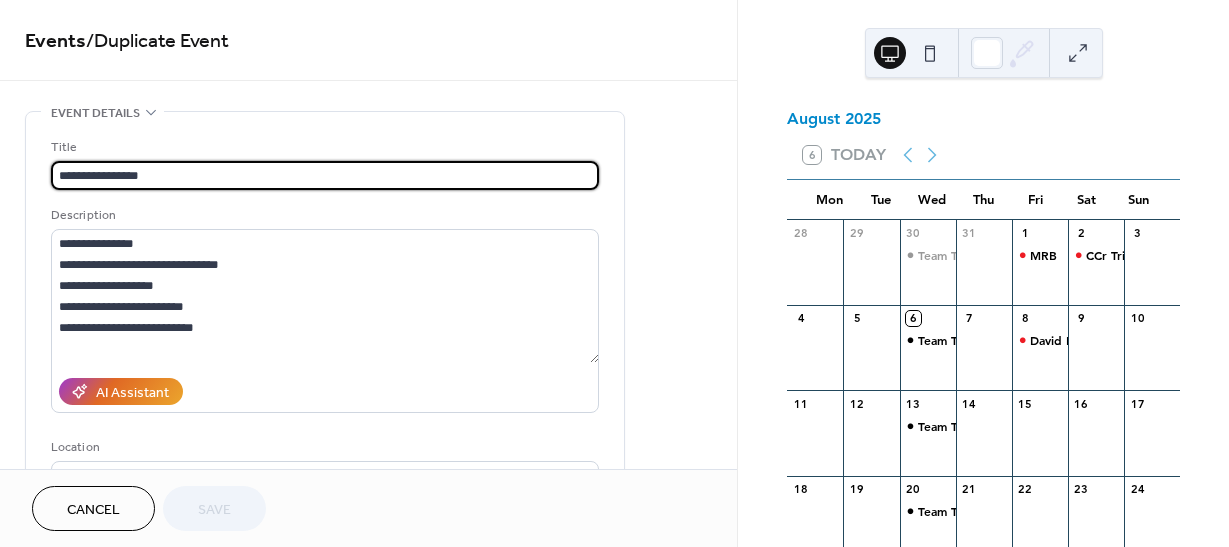 drag, startPoint x: 163, startPoint y: 179, endPoint x: -39, endPoint y: 190, distance: 202.29929 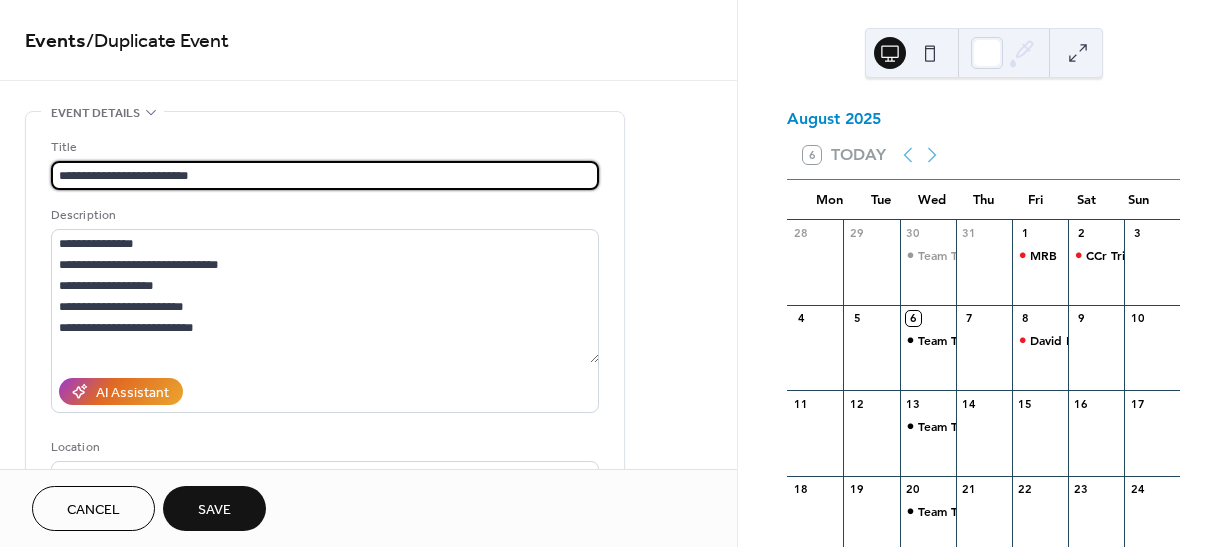 scroll, scrollTop: 0, scrollLeft: 0, axis: both 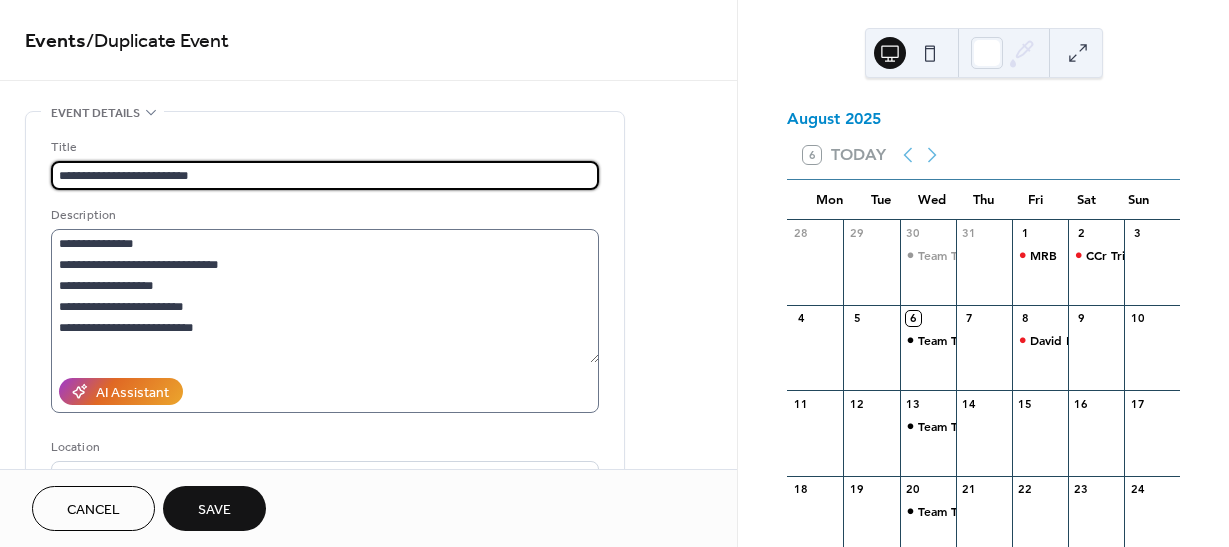 type on "**********" 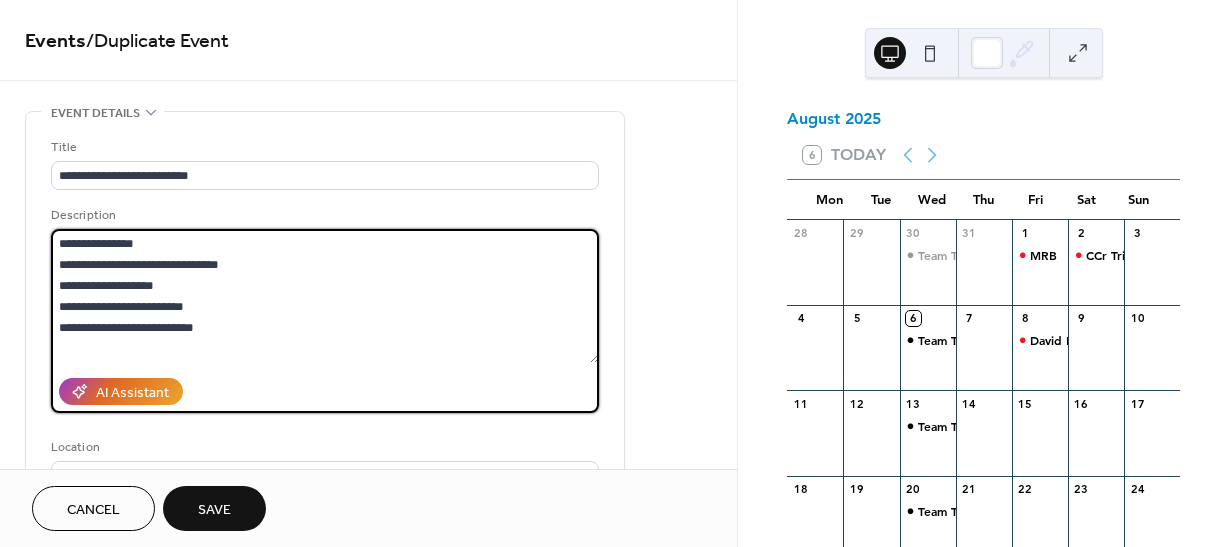 drag, startPoint x: 156, startPoint y: 244, endPoint x: 39, endPoint y: 244, distance: 117 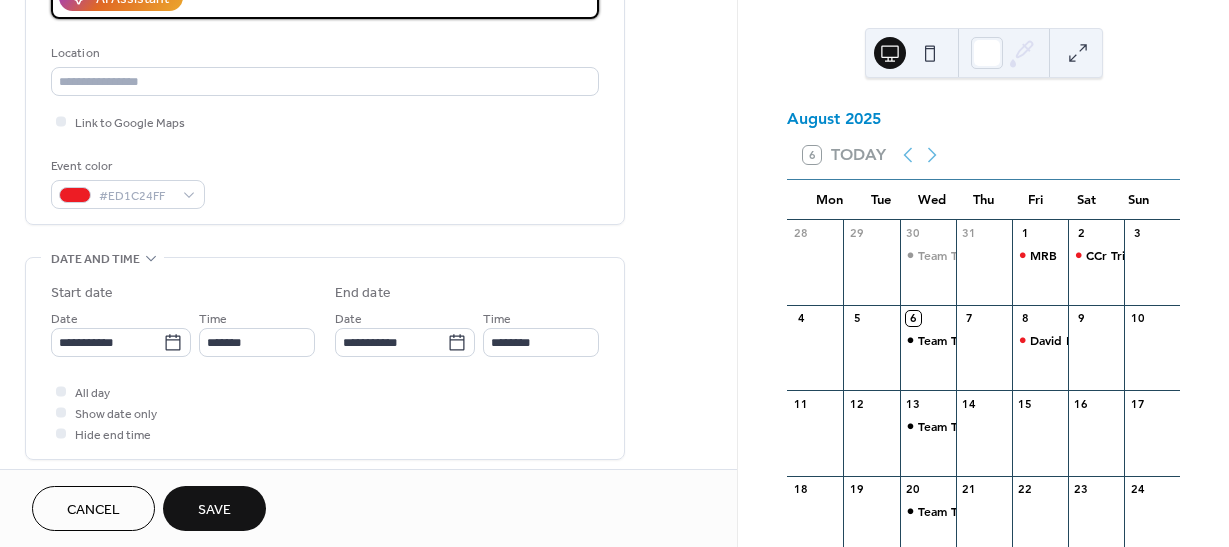 scroll, scrollTop: 400, scrollLeft: 0, axis: vertical 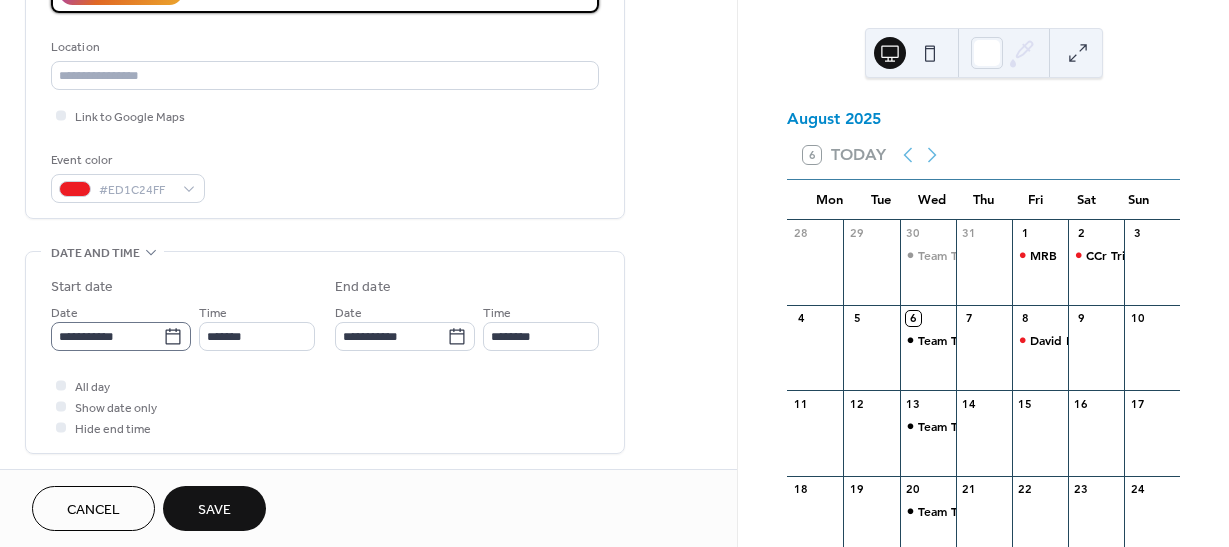 type on "**********" 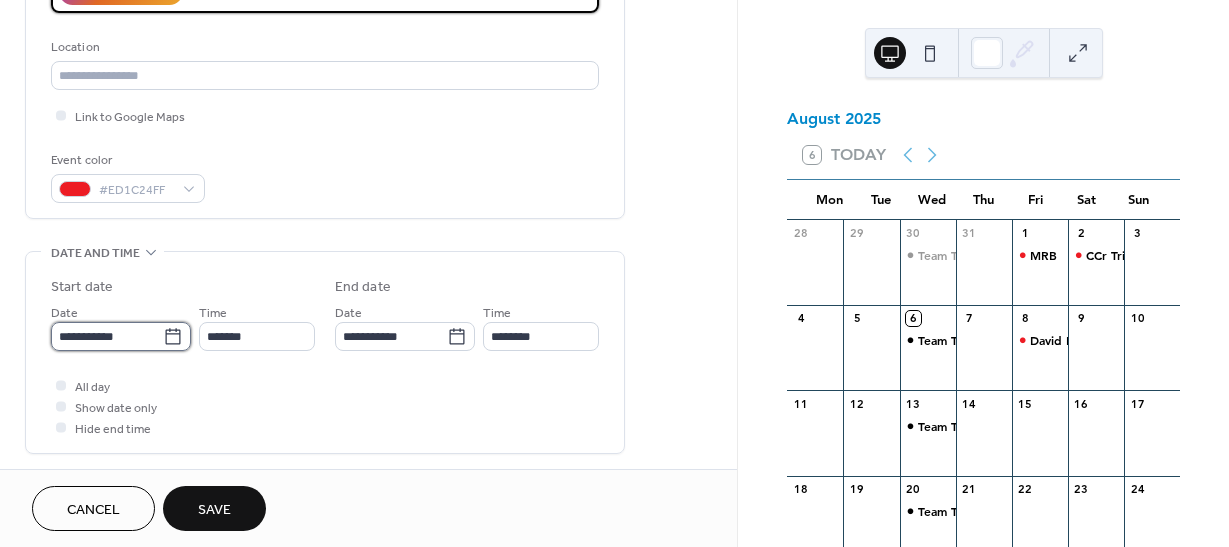click on "**********" at bounding box center [107, 336] 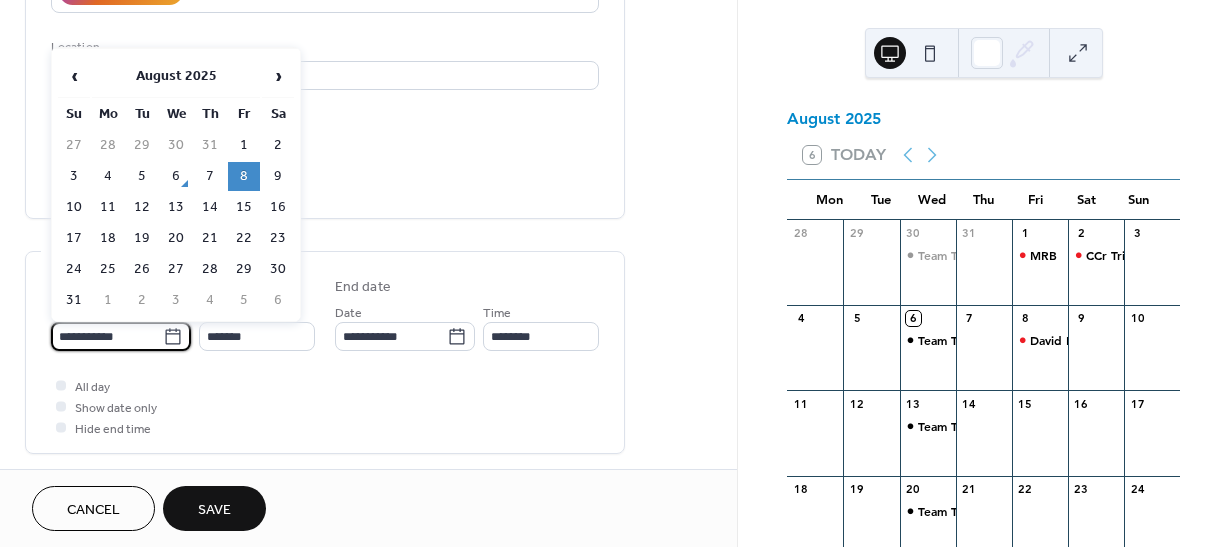 click on "9" at bounding box center (278, 176) 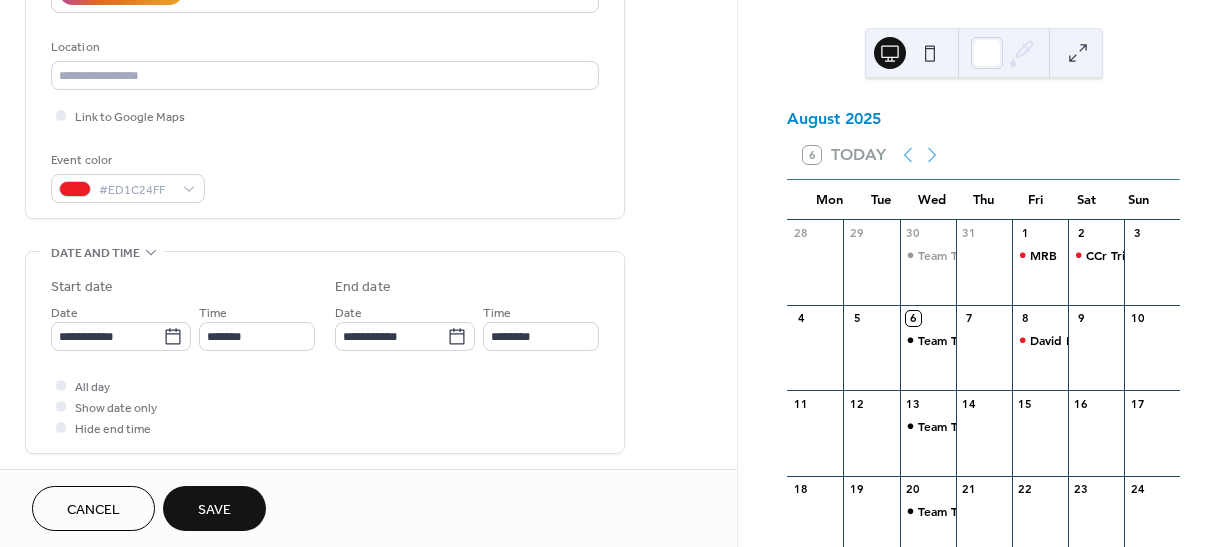 click on "Save" at bounding box center [214, 510] 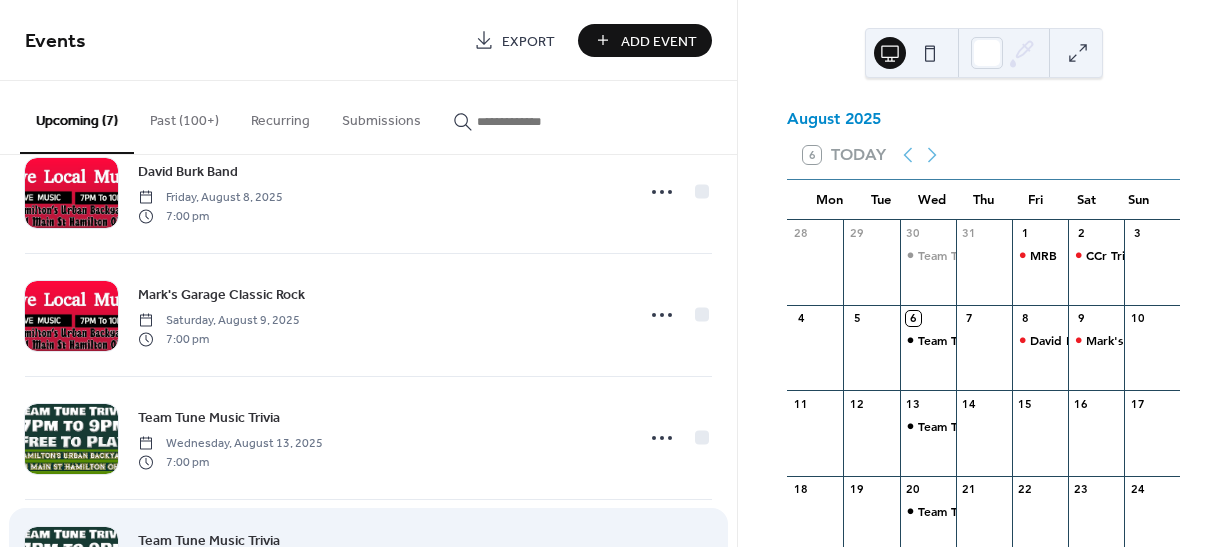 scroll, scrollTop: 200, scrollLeft: 0, axis: vertical 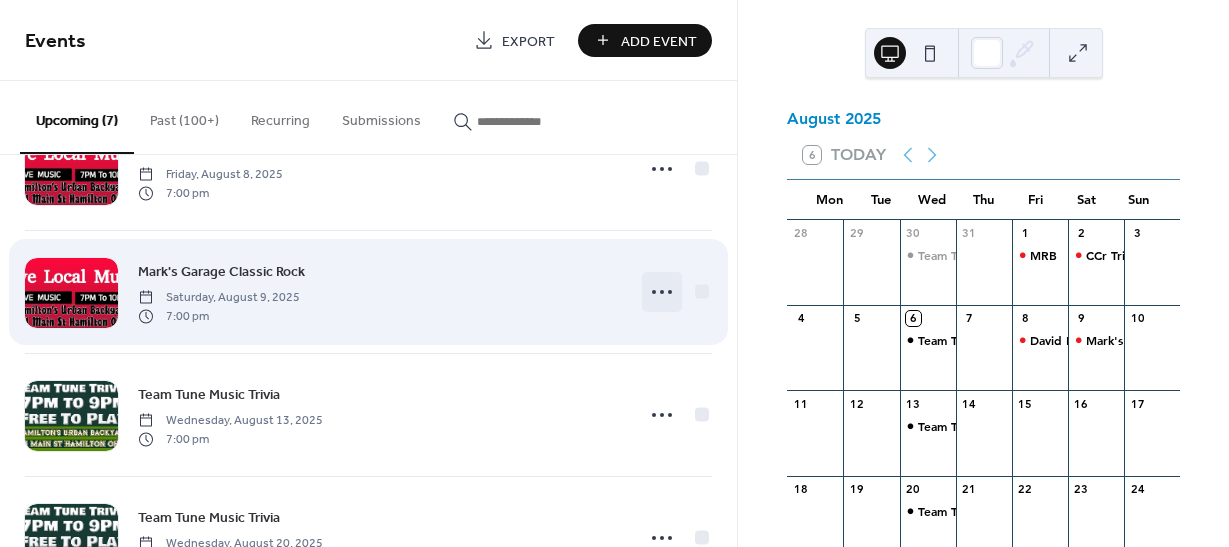 click 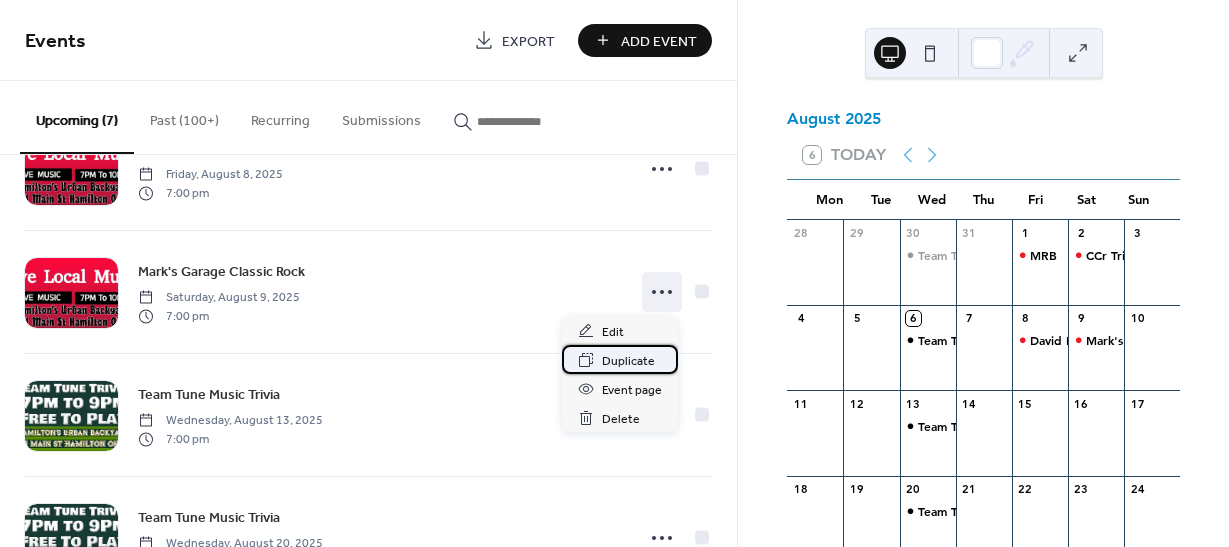 click on "Duplicate" at bounding box center (628, 361) 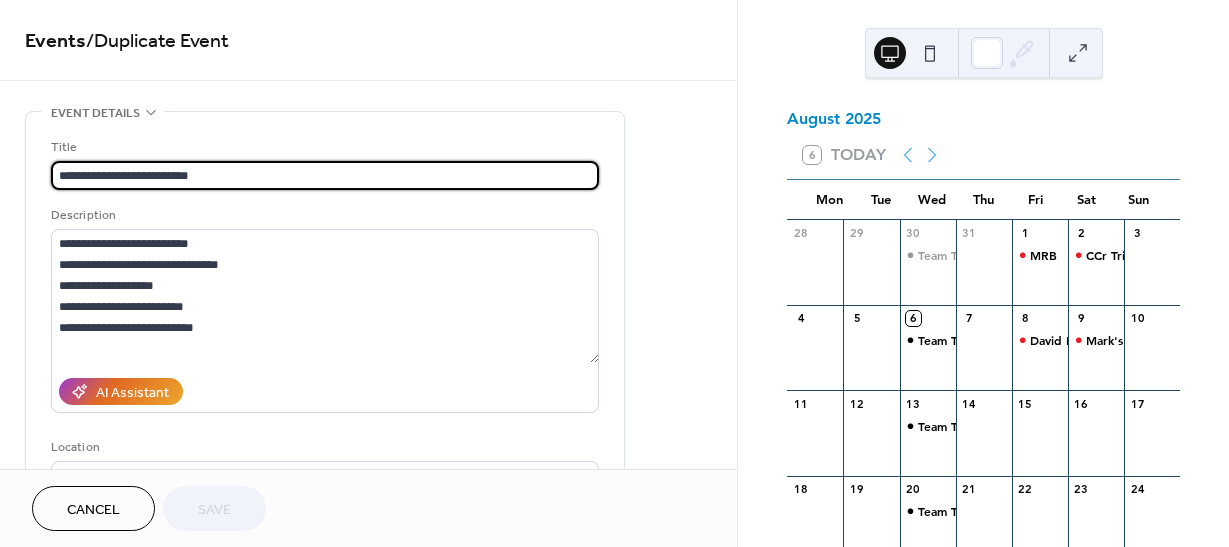 scroll, scrollTop: 1, scrollLeft: 0, axis: vertical 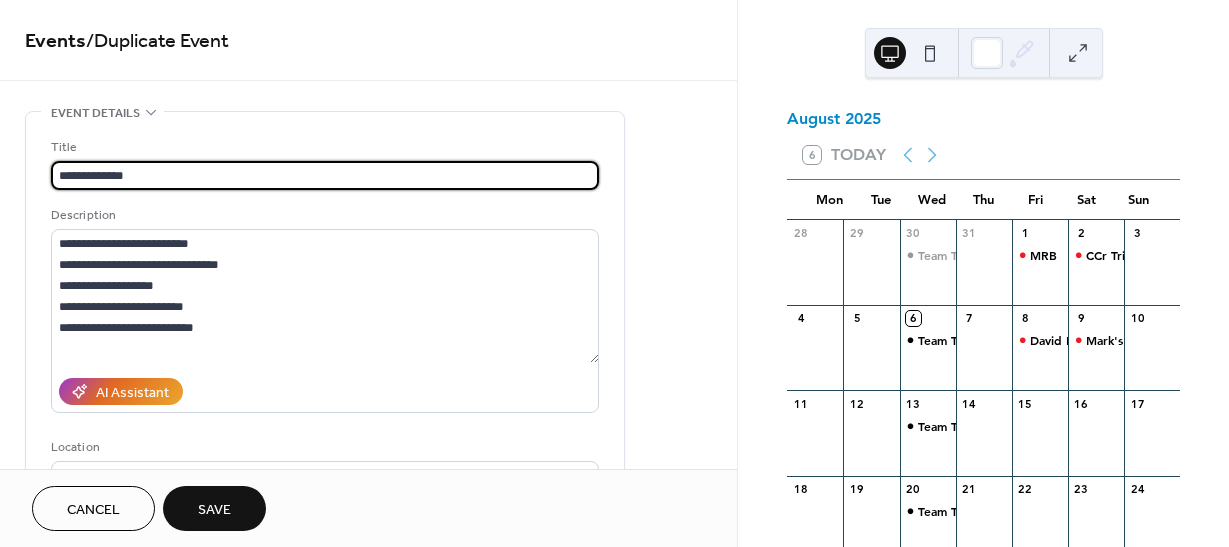 drag, startPoint x: 139, startPoint y: 168, endPoint x: 46, endPoint y: 171, distance: 93.04838 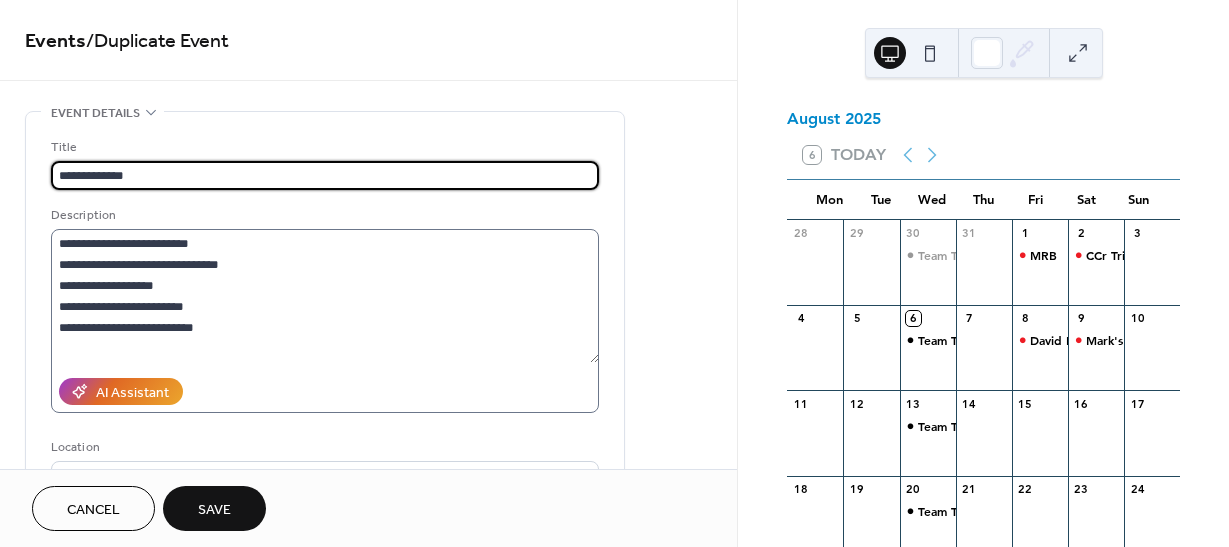 type on "**********" 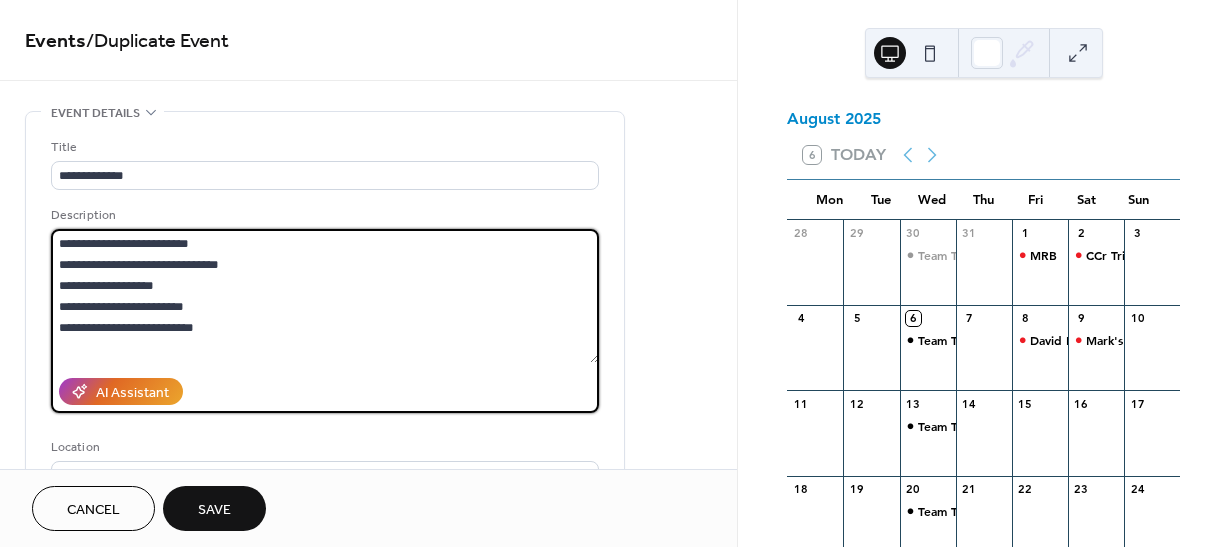 drag, startPoint x: 212, startPoint y: 245, endPoint x: 45, endPoint y: 245, distance: 167 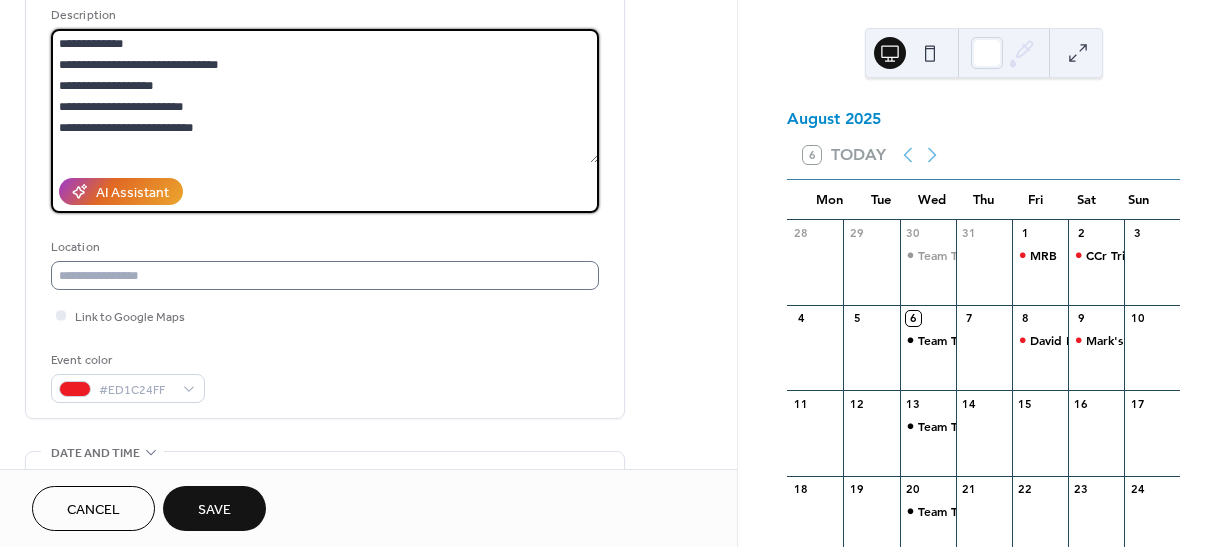 scroll, scrollTop: 300, scrollLeft: 0, axis: vertical 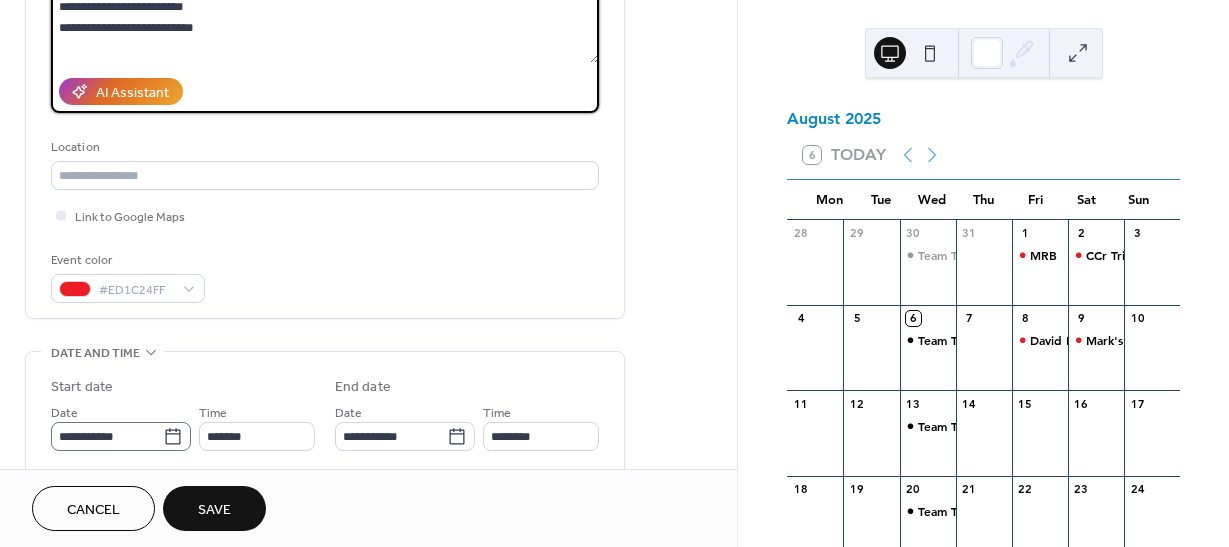 type on "**********" 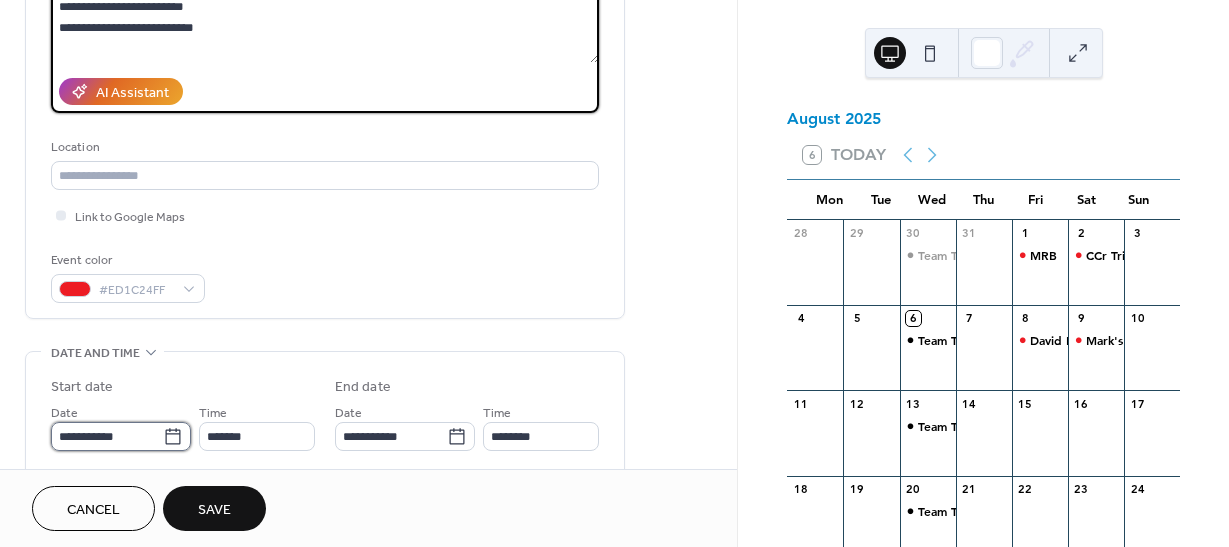 click on "**********" at bounding box center [107, 436] 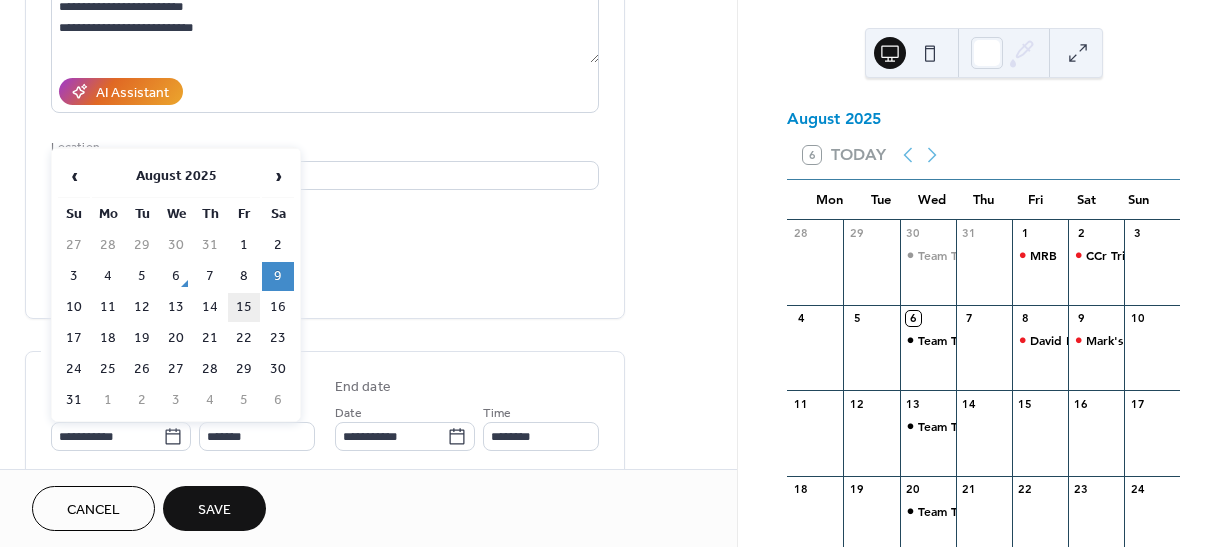 click on "15" at bounding box center [244, 307] 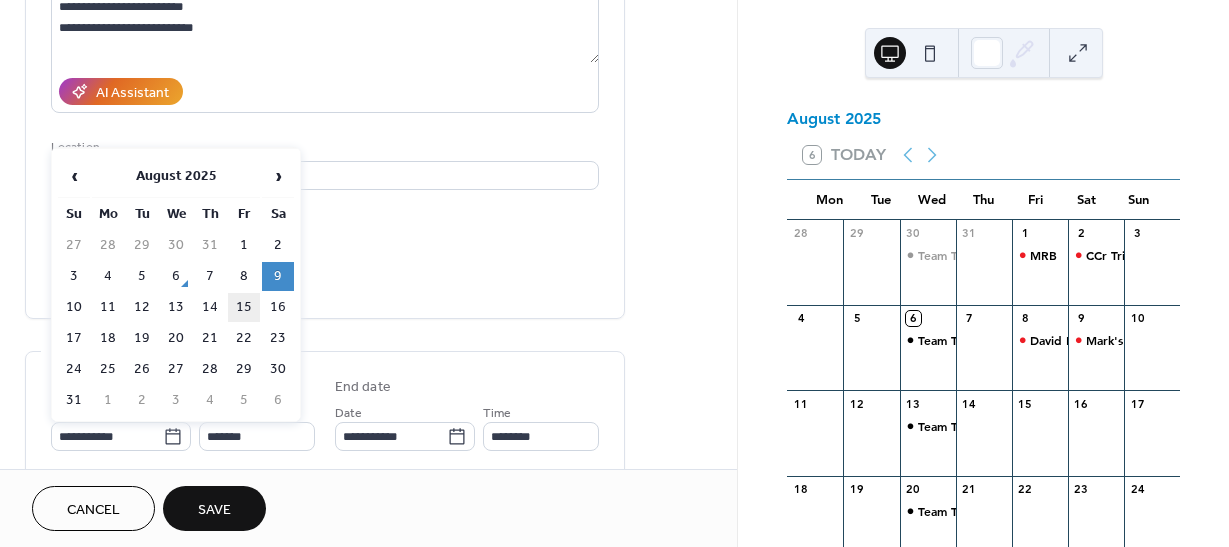 type on "**********" 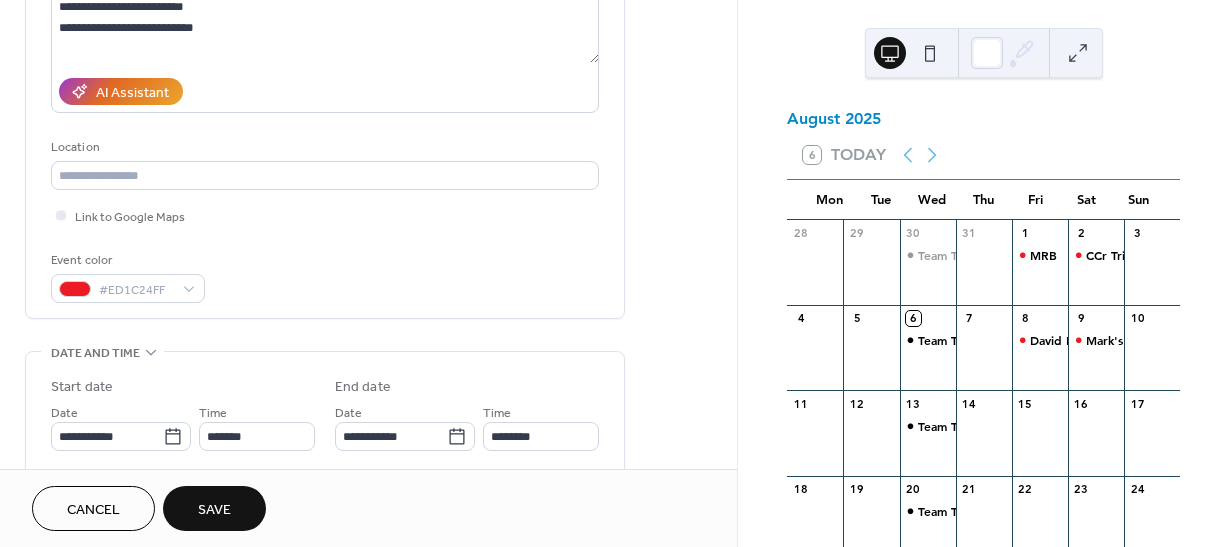 click on "Save" at bounding box center [214, 510] 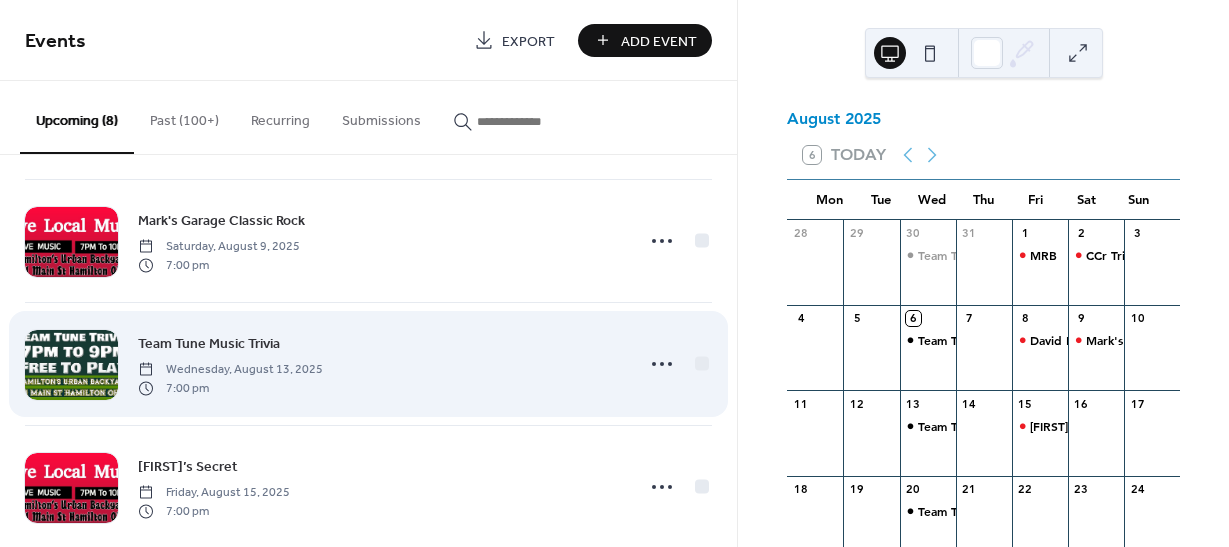 scroll, scrollTop: 300, scrollLeft: 0, axis: vertical 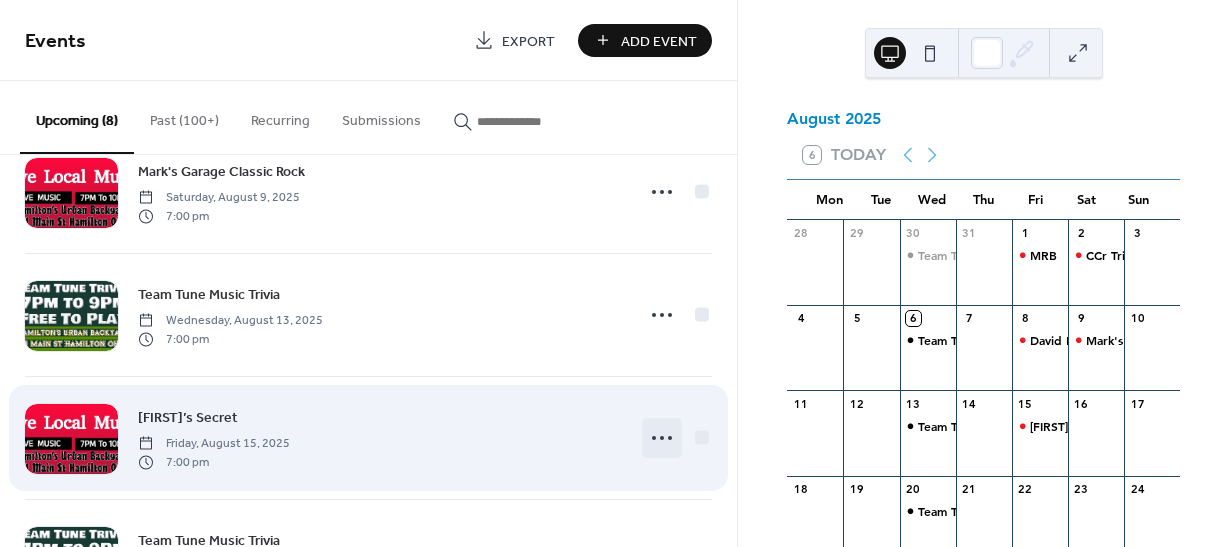 click 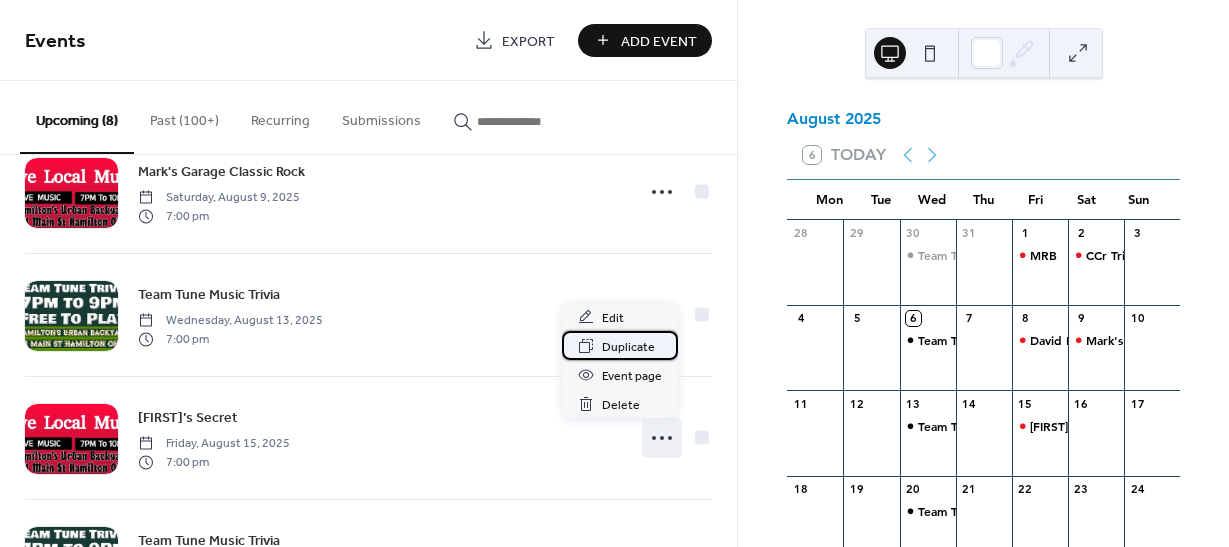 click on "Duplicate" at bounding box center (628, 347) 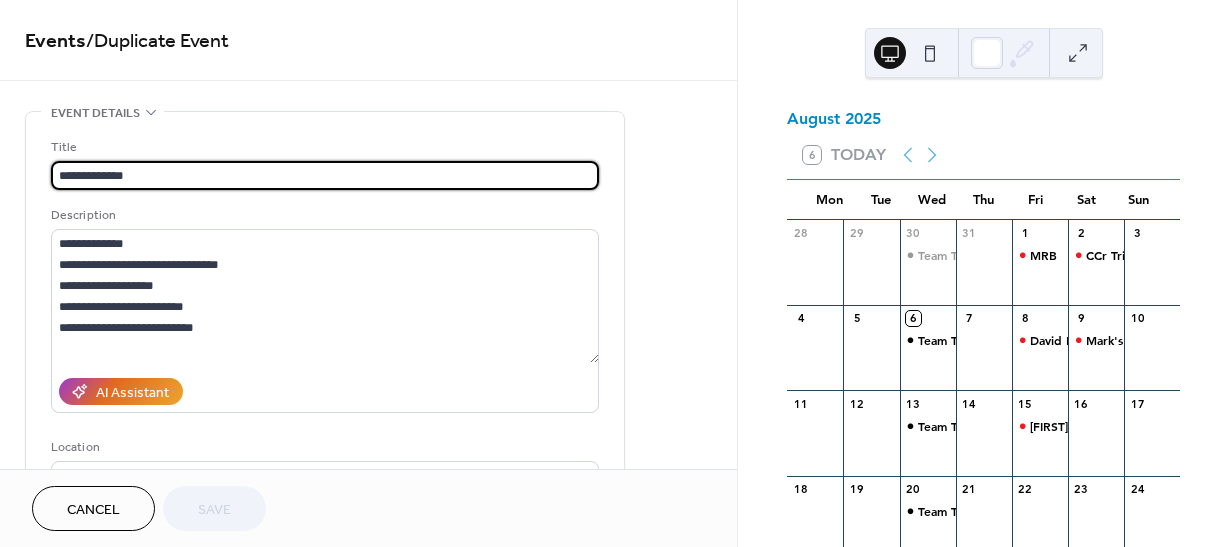 drag, startPoint x: 126, startPoint y: 181, endPoint x: 23, endPoint y: 180, distance: 103.00485 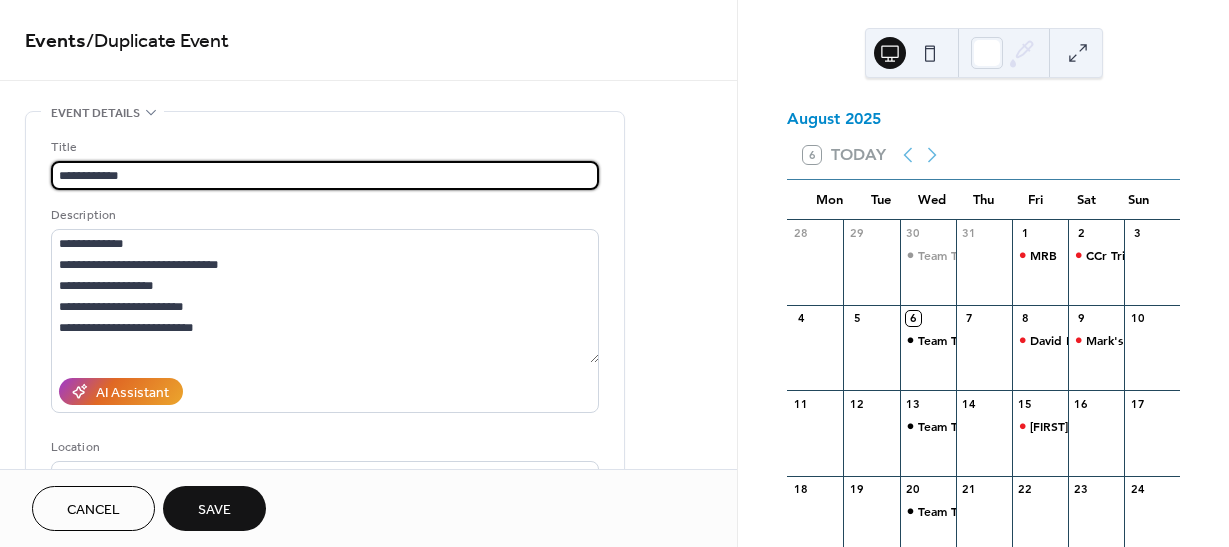 drag, startPoint x: 134, startPoint y: 177, endPoint x: 47, endPoint y: 175, distance: 87.02299 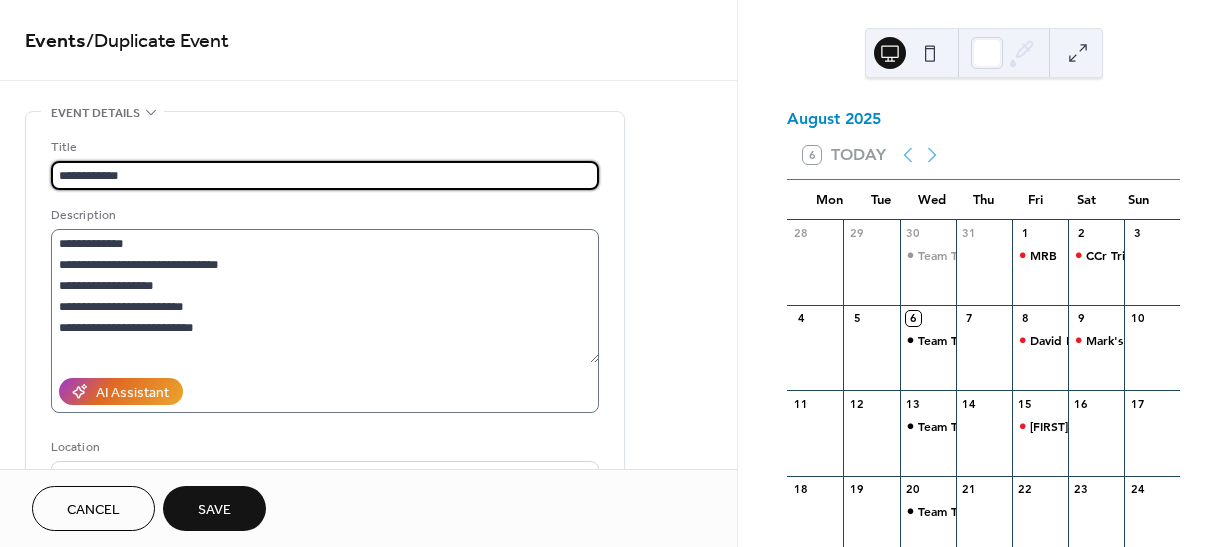 type on "**********" 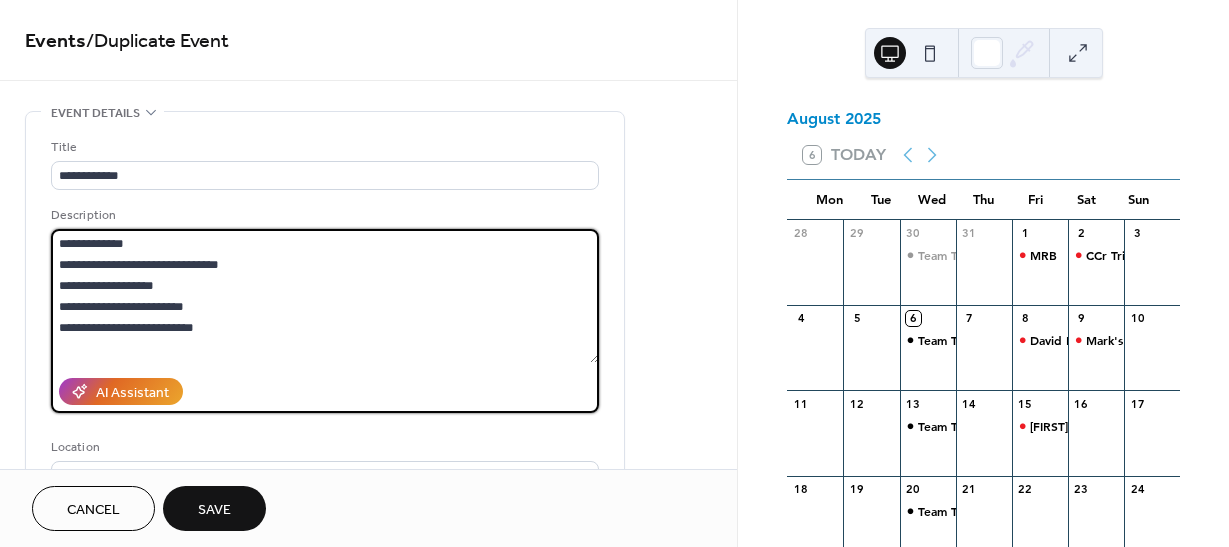 drag, startPoint x: 133, startPoint y: 247, endPoint x: 30, endPoint y: 247, distance: 103 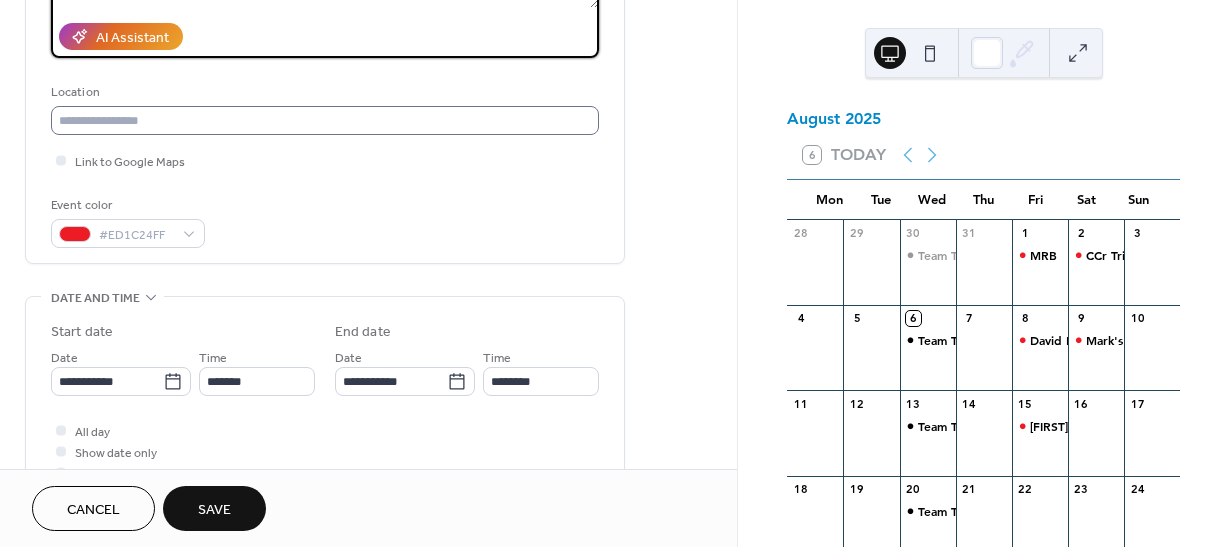 scroll, scrollTop: 400, scrollLeft: 0, axis: vertical 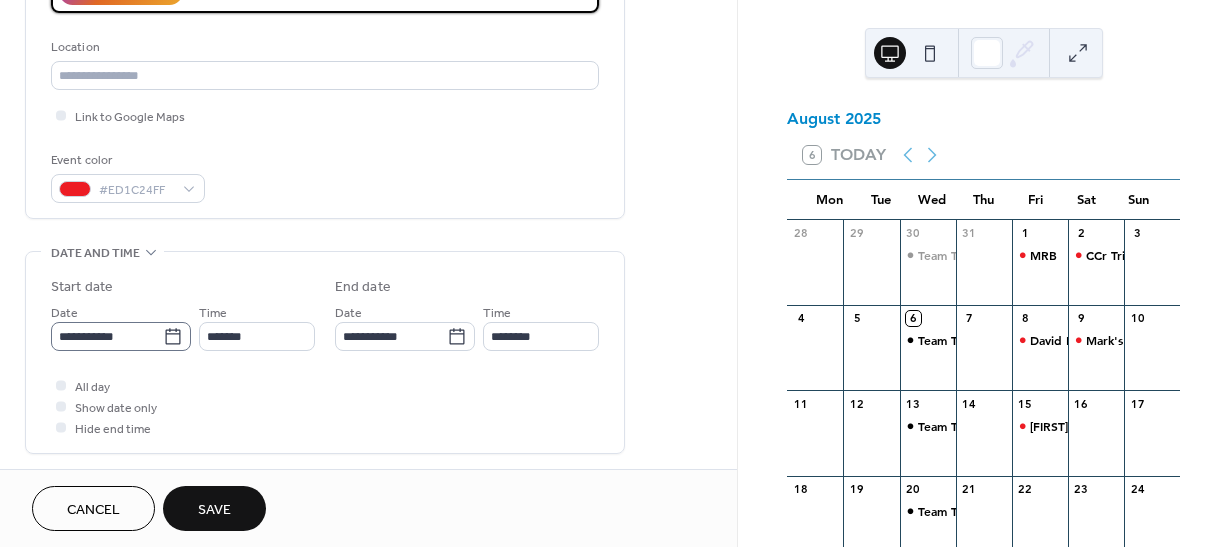 type on "**********" 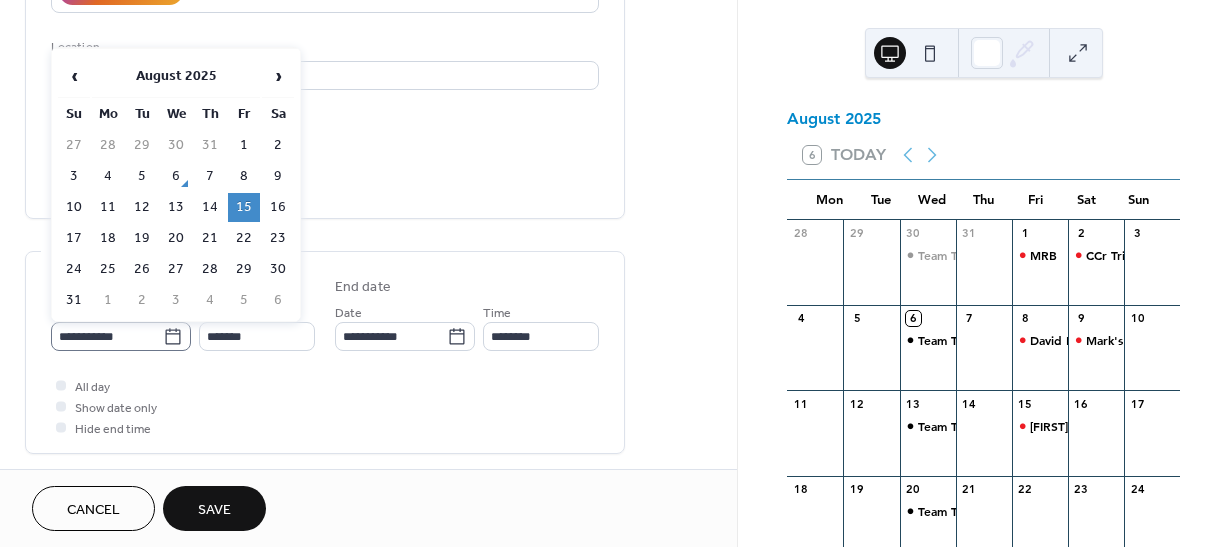 click 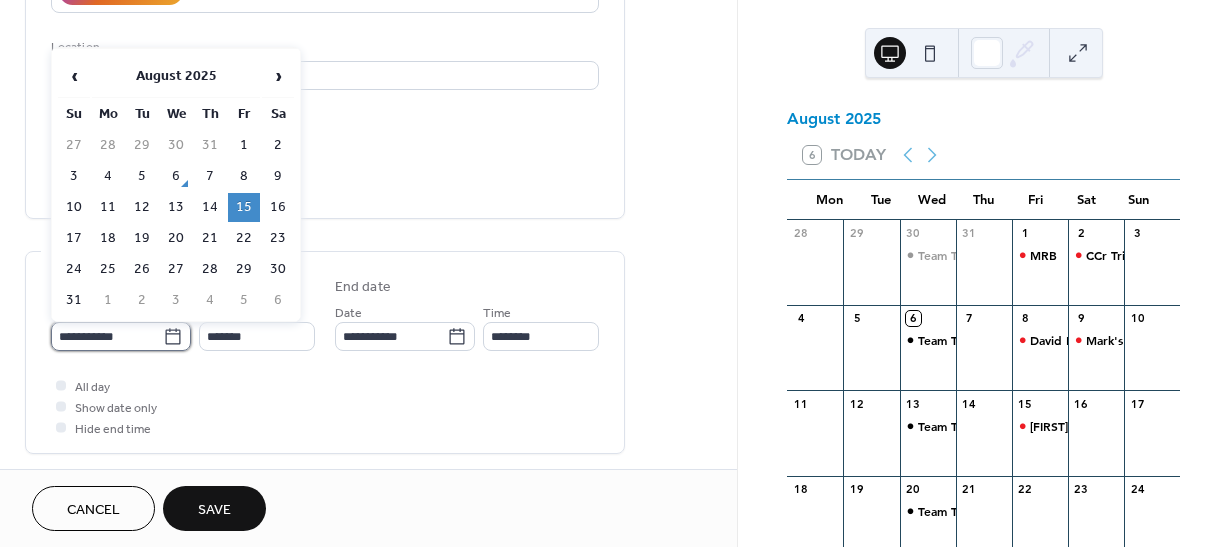 click on "**********" at bounding box center [107, 336] 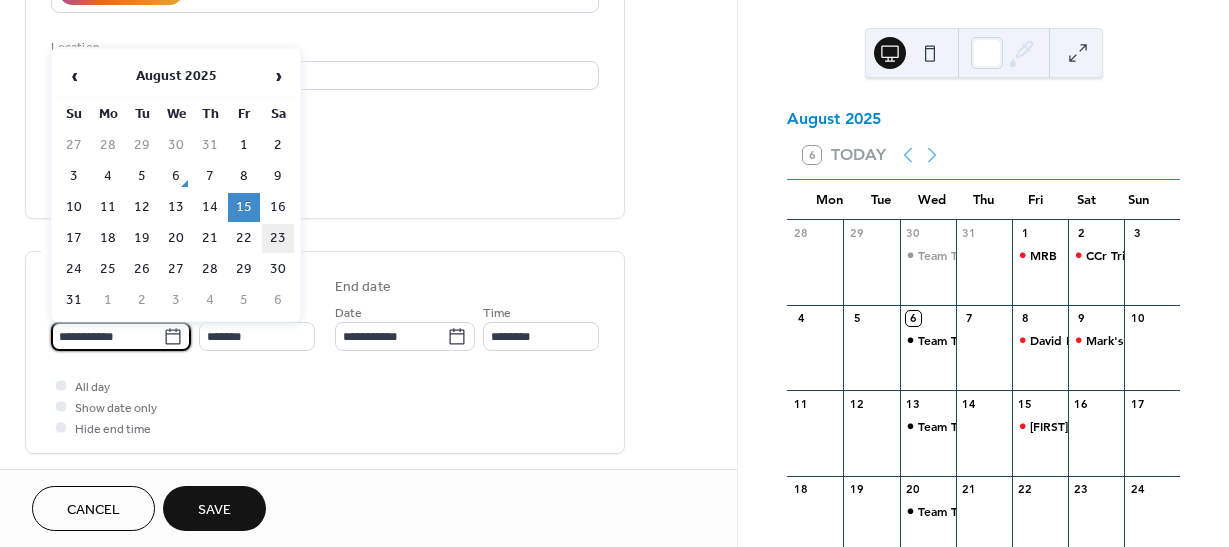 click on "23" at bounding box center (278, 238) 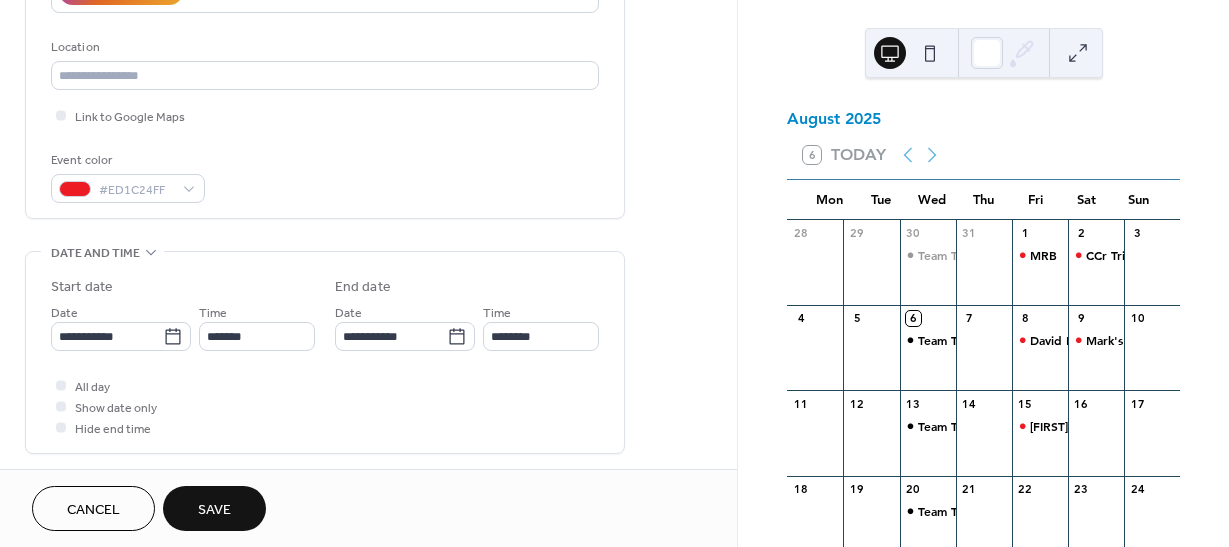 click on "Save" at bounding box center [214, 510] 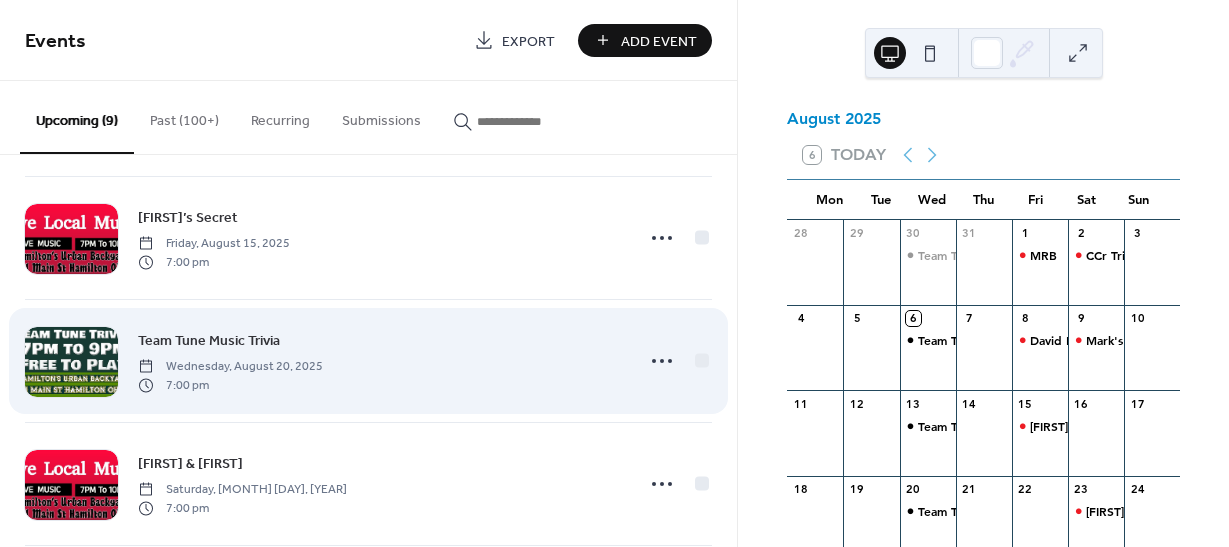 scroll, scrollTop: 600, scrollLeft: 0, axis: vertical 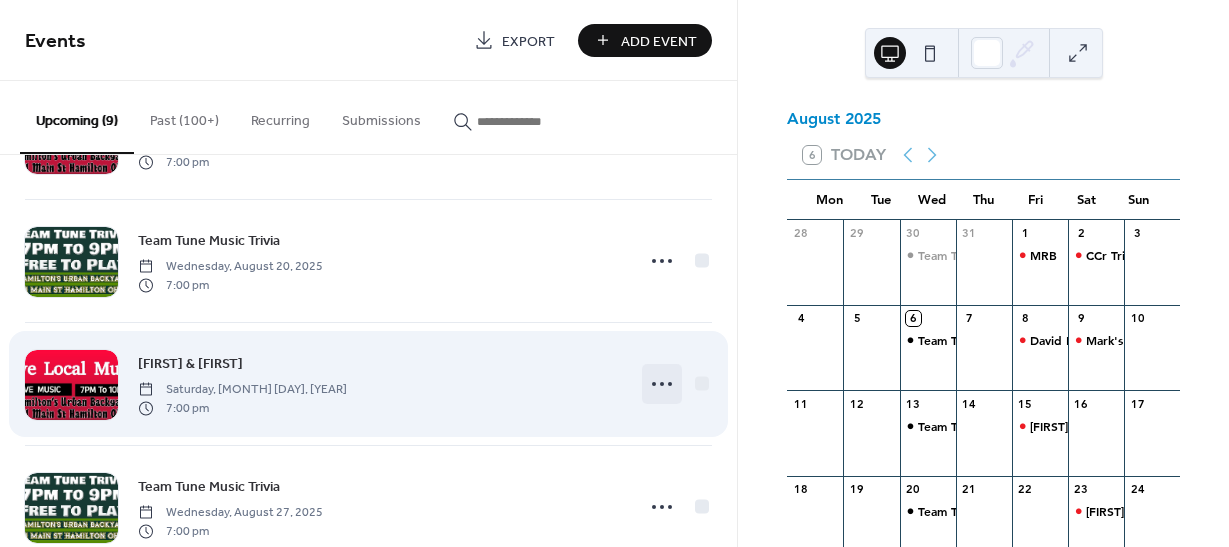 click 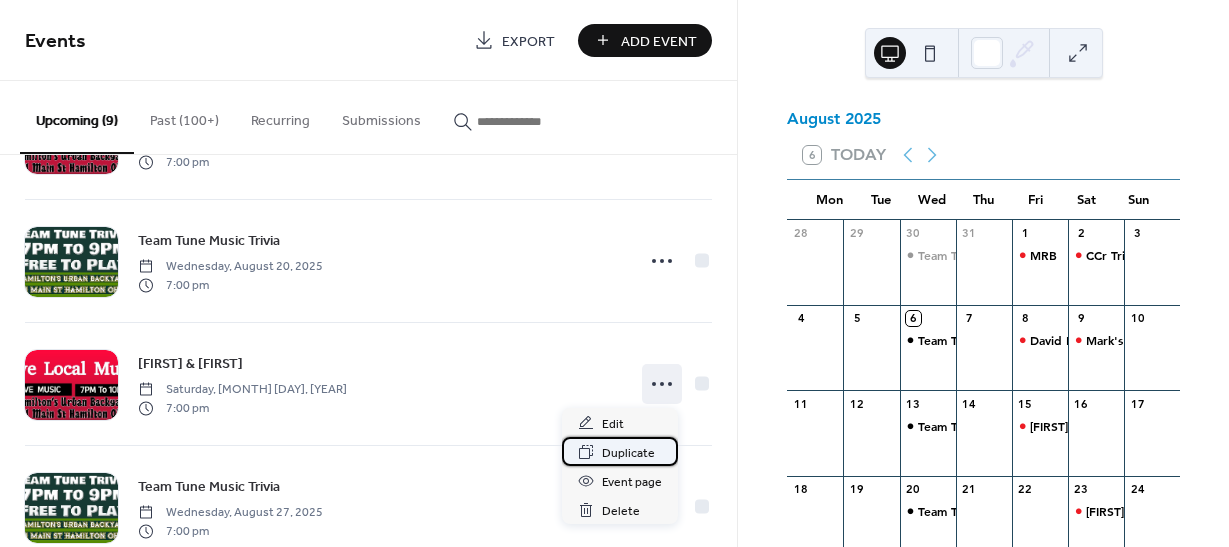 click on "Duplicate" at bounding box center [628, 453] 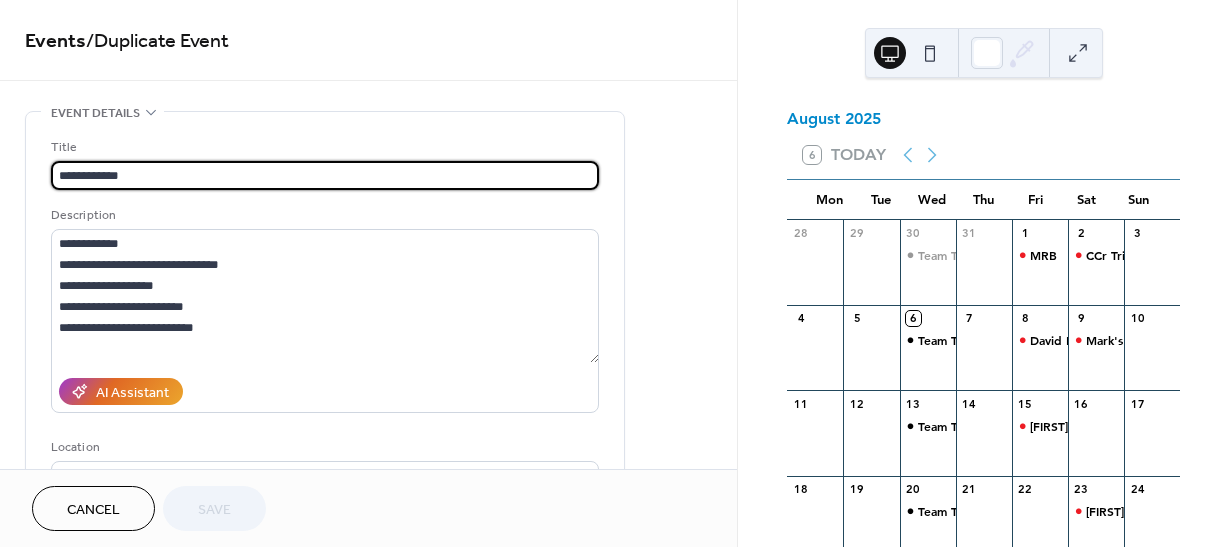 drag, startPoint x: 155, startPoint y: 175, endPoint x: 7, endPoint y: 178, distance: 148.0304 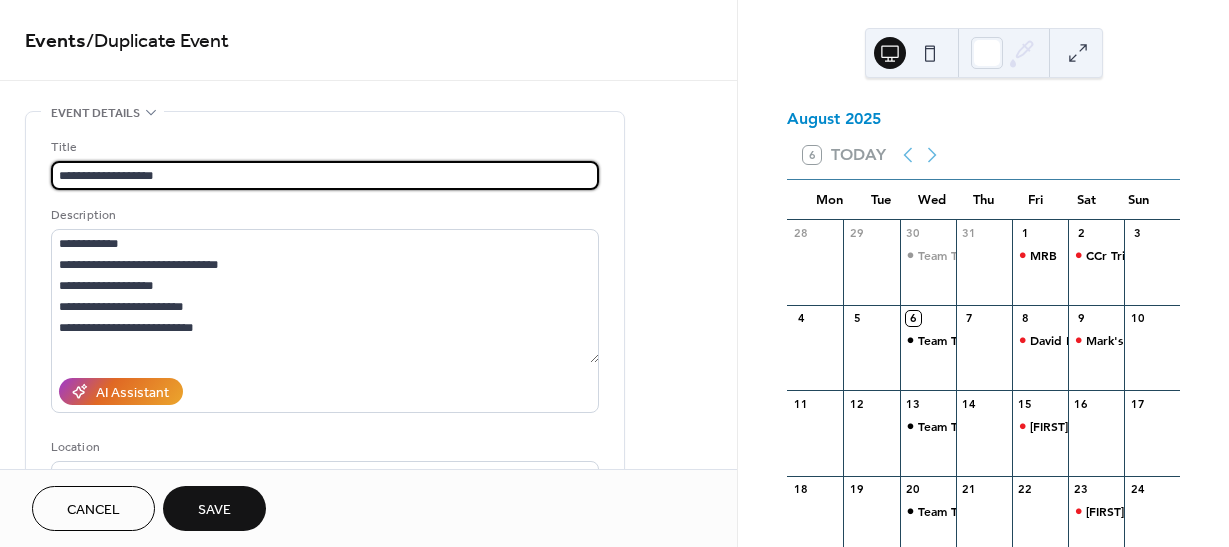 drag, startPoint x: 182, startPoint y: 173, endPoint x: 29, endPoint y: 172, distance: 153.00327 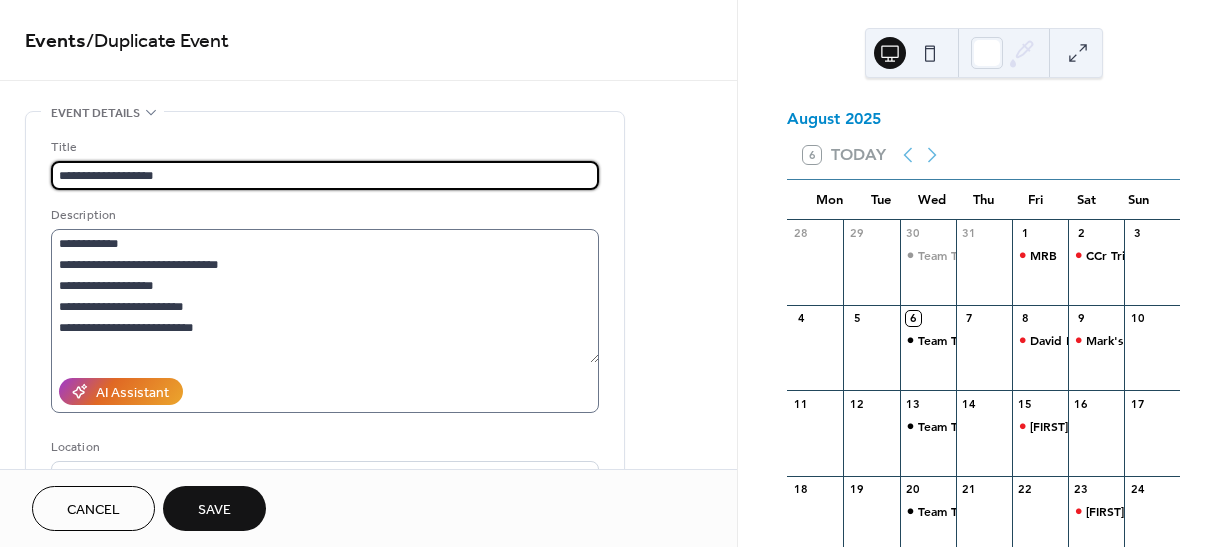 type on "**********" 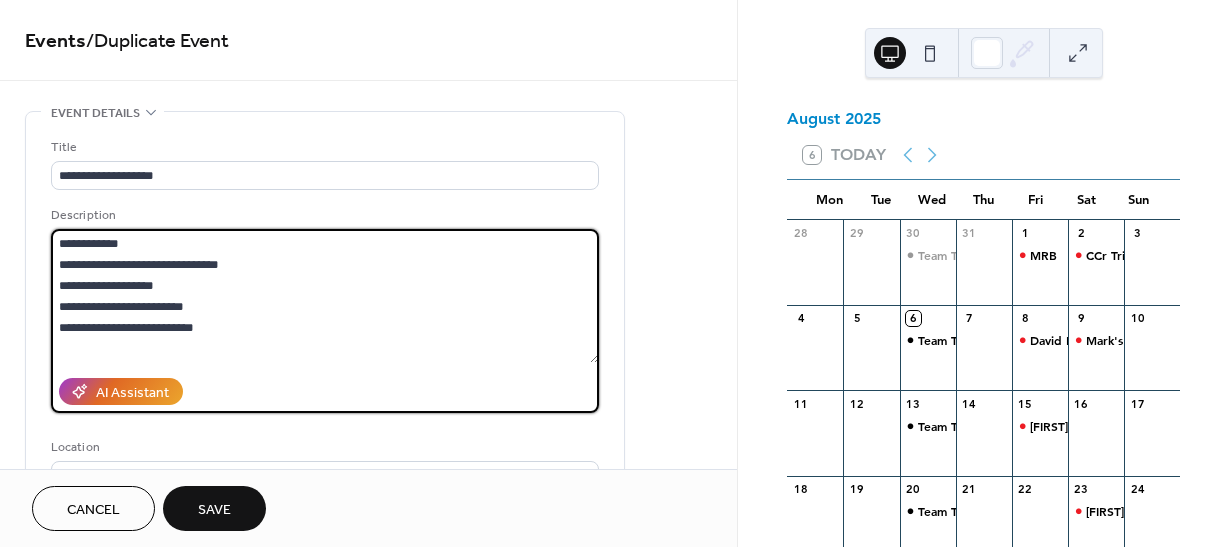 drag, startPoint x: 137, startPoint y: 242, endPoint x: 21, endPoint y: 242, distance: 116 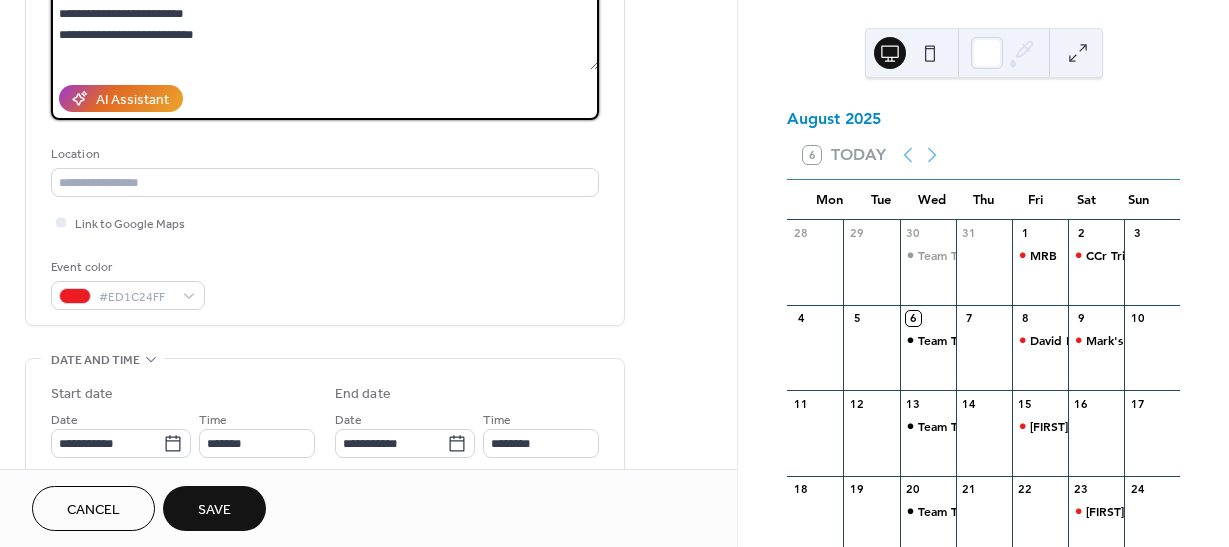 scroll, scrollTop: 300, scrollLeft: 0, axis: vertical 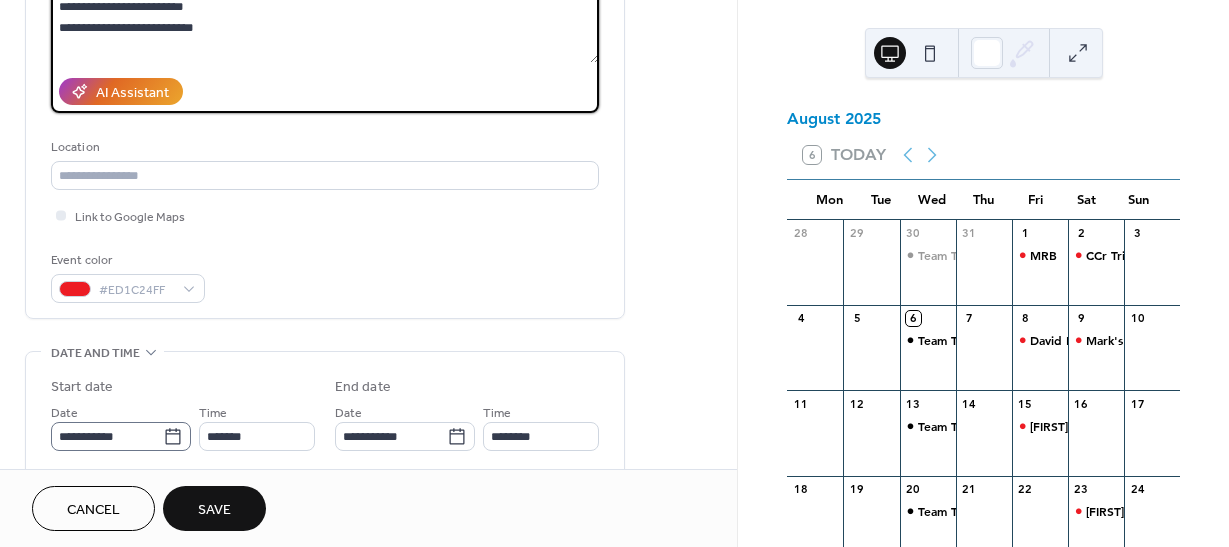 type on "**********" 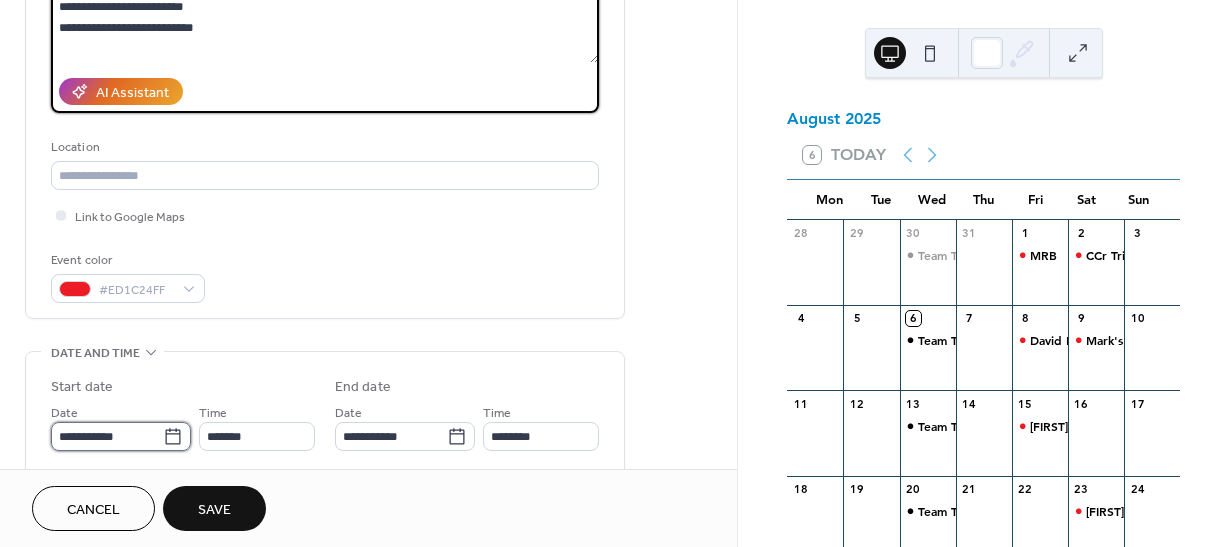 click on "**********" at bounding box center [107, 436] 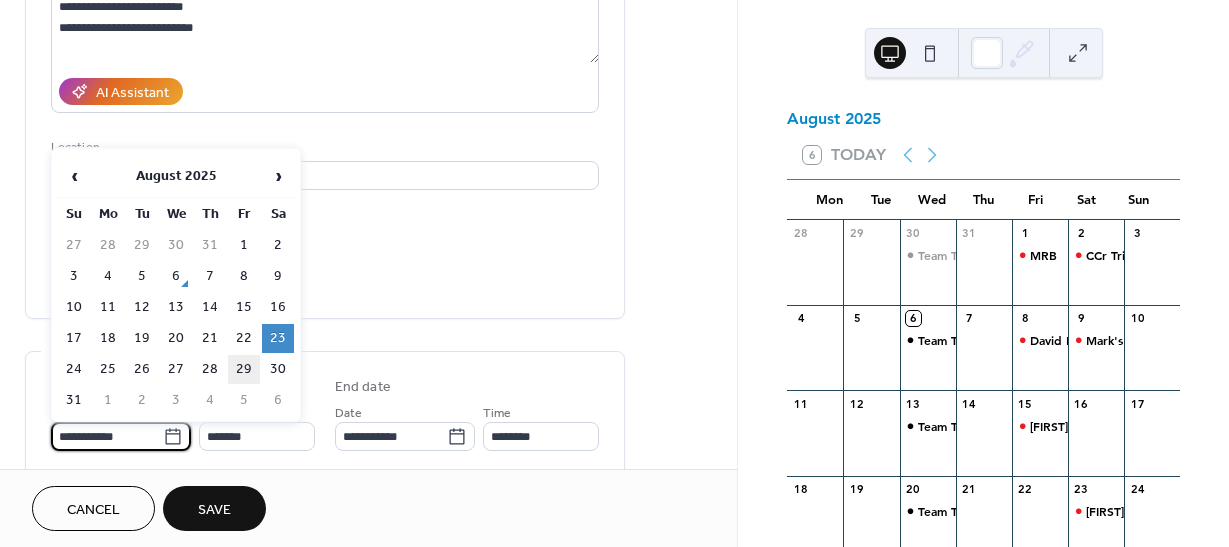 click on "29" at bounding box center [244, 369] 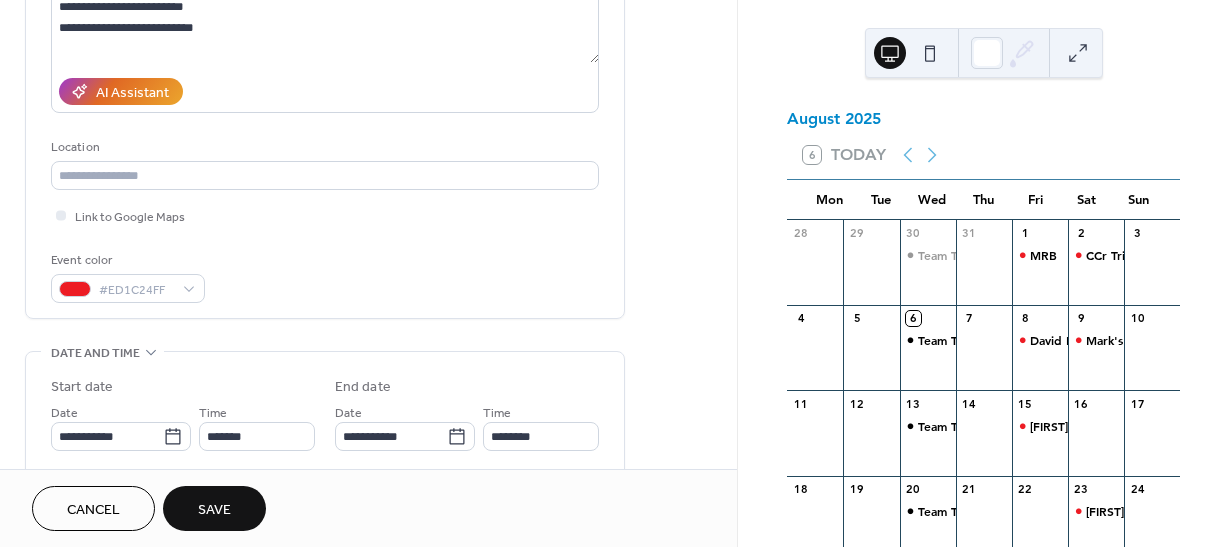 click on "Save" at bounding box center [214, 510] 